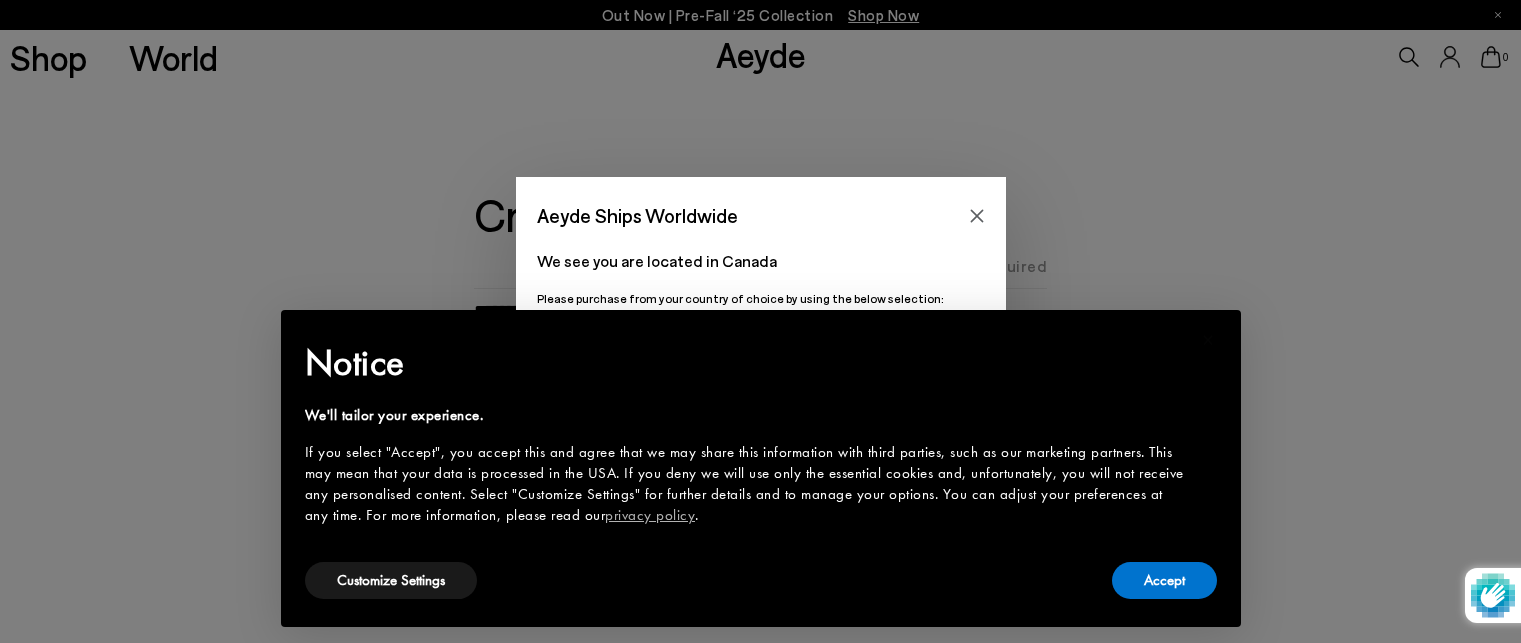 scroll, scrollTop: 0, scrollLeft: 0, axis: both 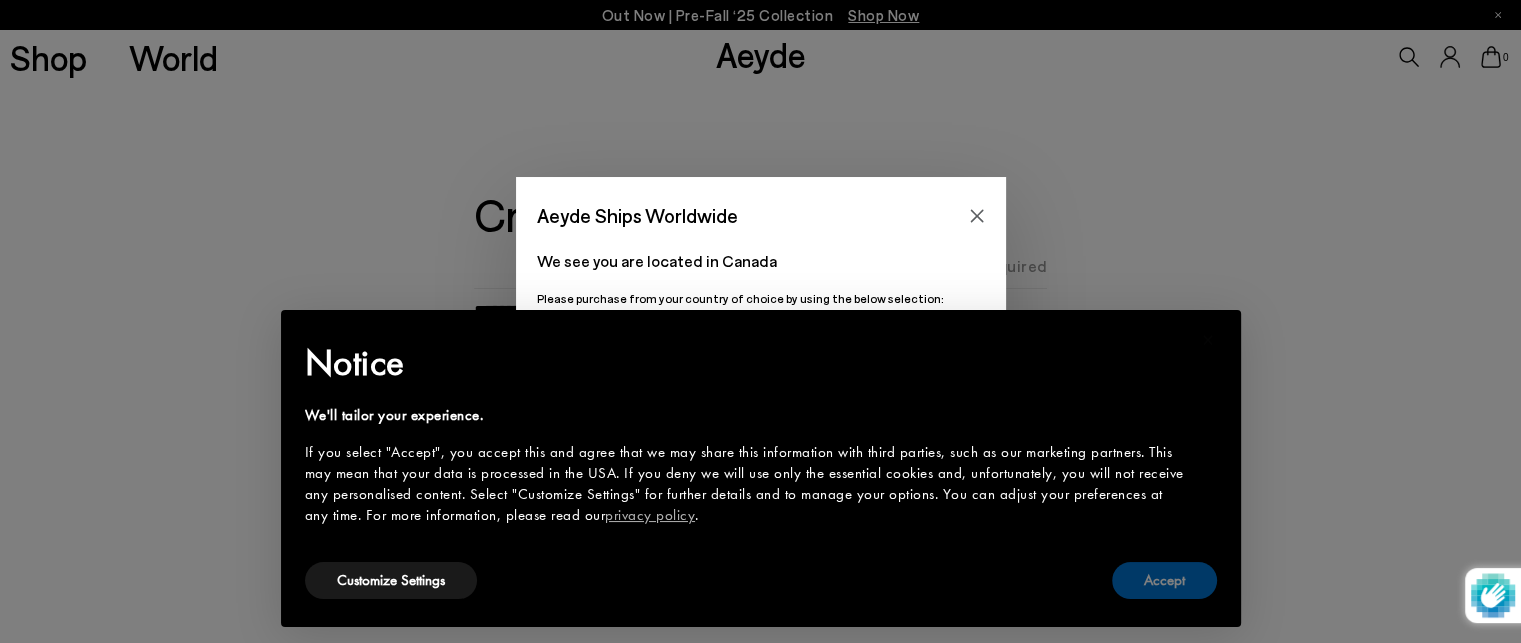 type on "**********" 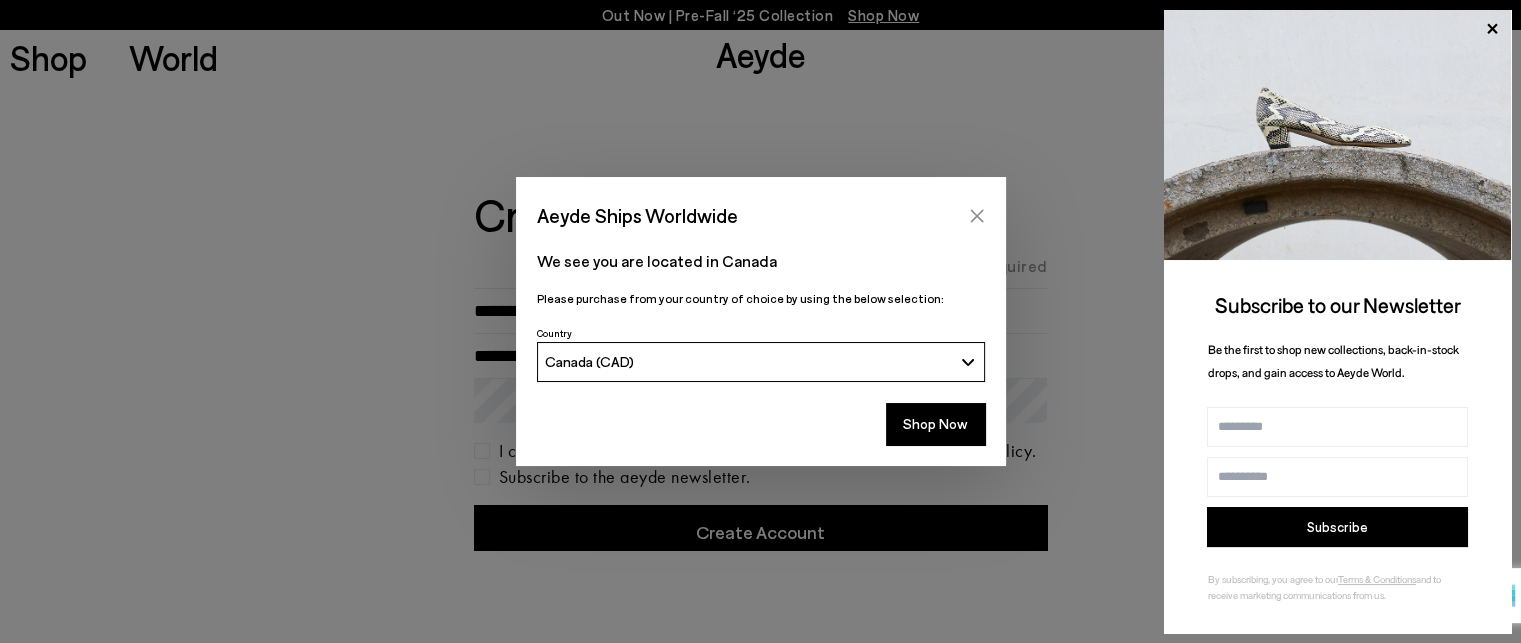 click at bounding box center (977, 216) 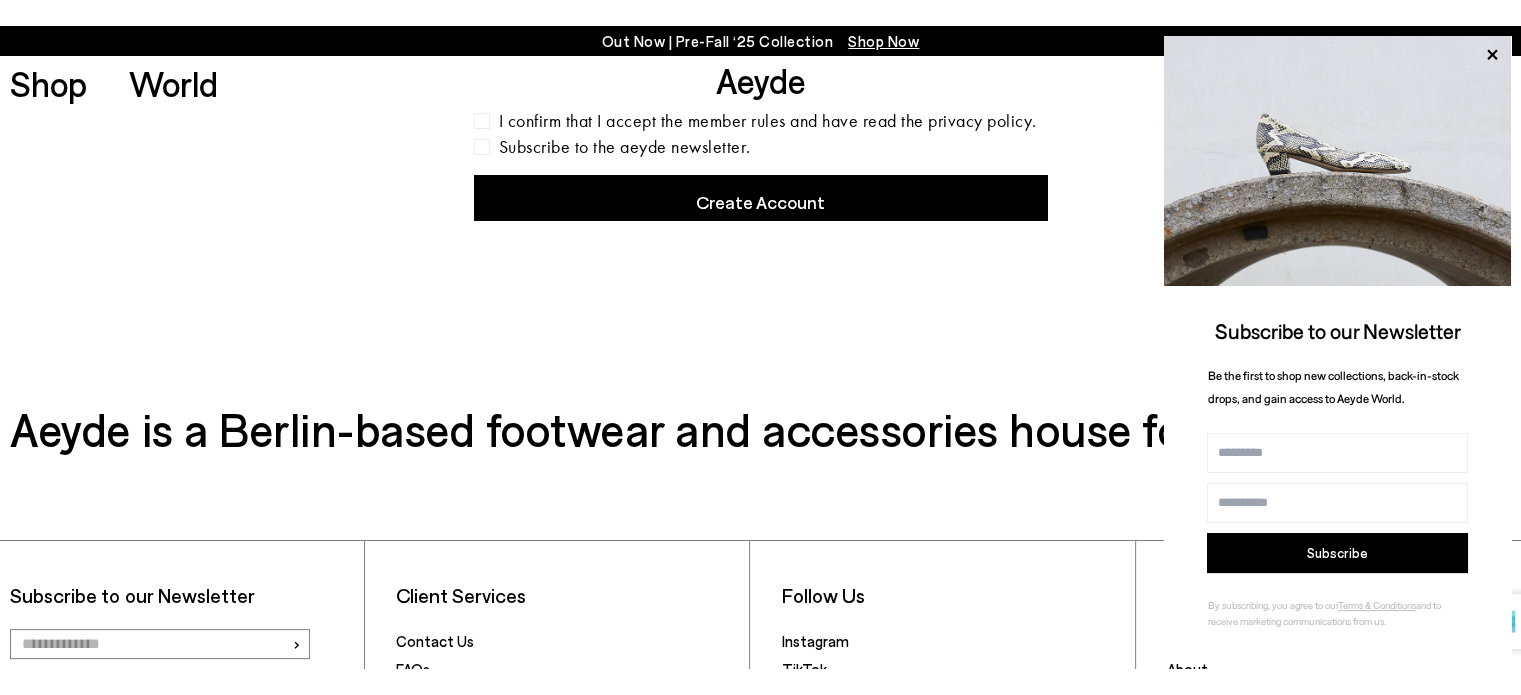 scroll, scrollTop: 0, scrollLeft: 0, axis: both 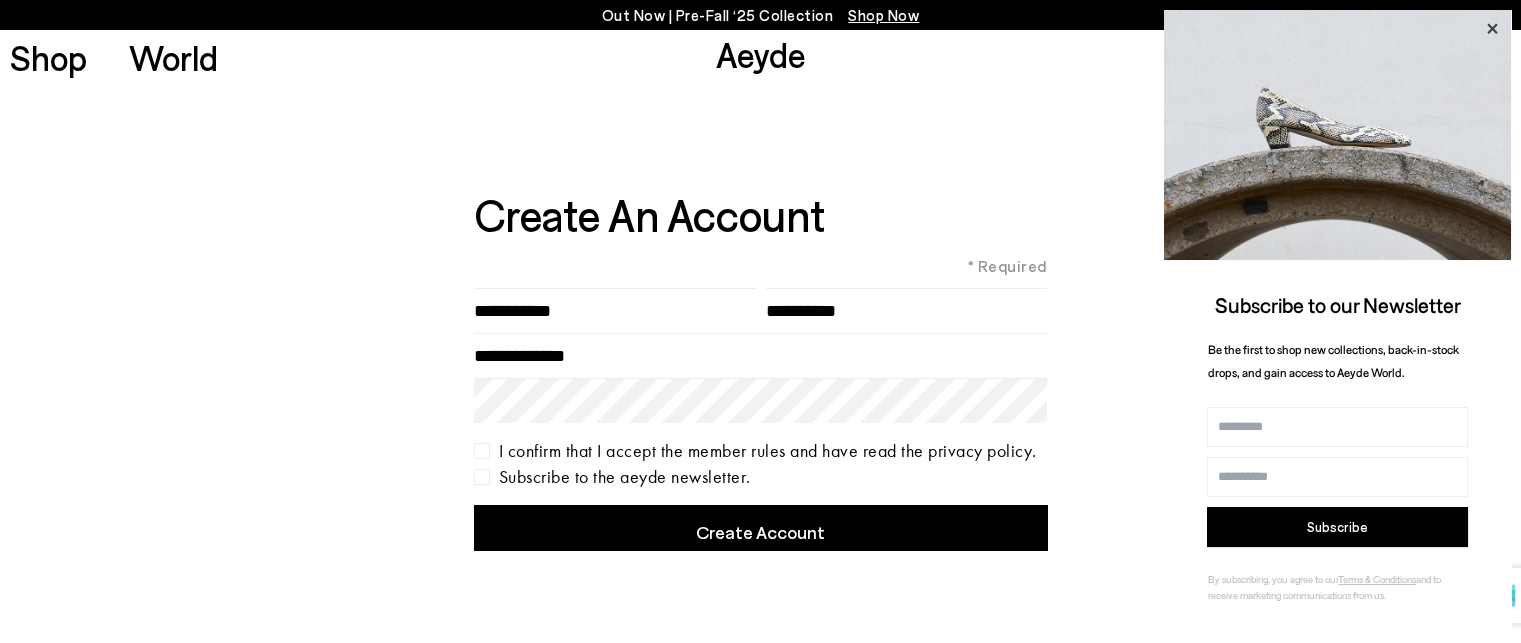 click 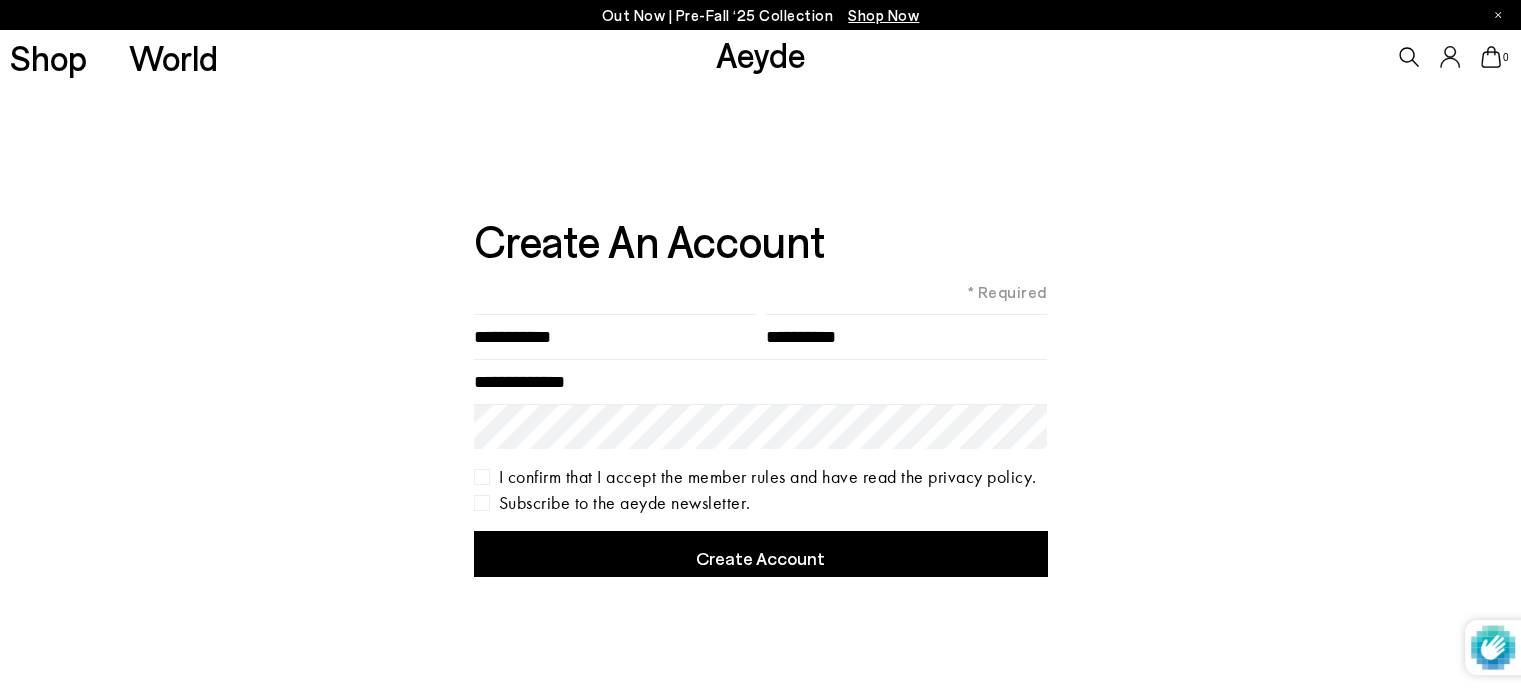 click on "0" at bounding box center [1267, 57] 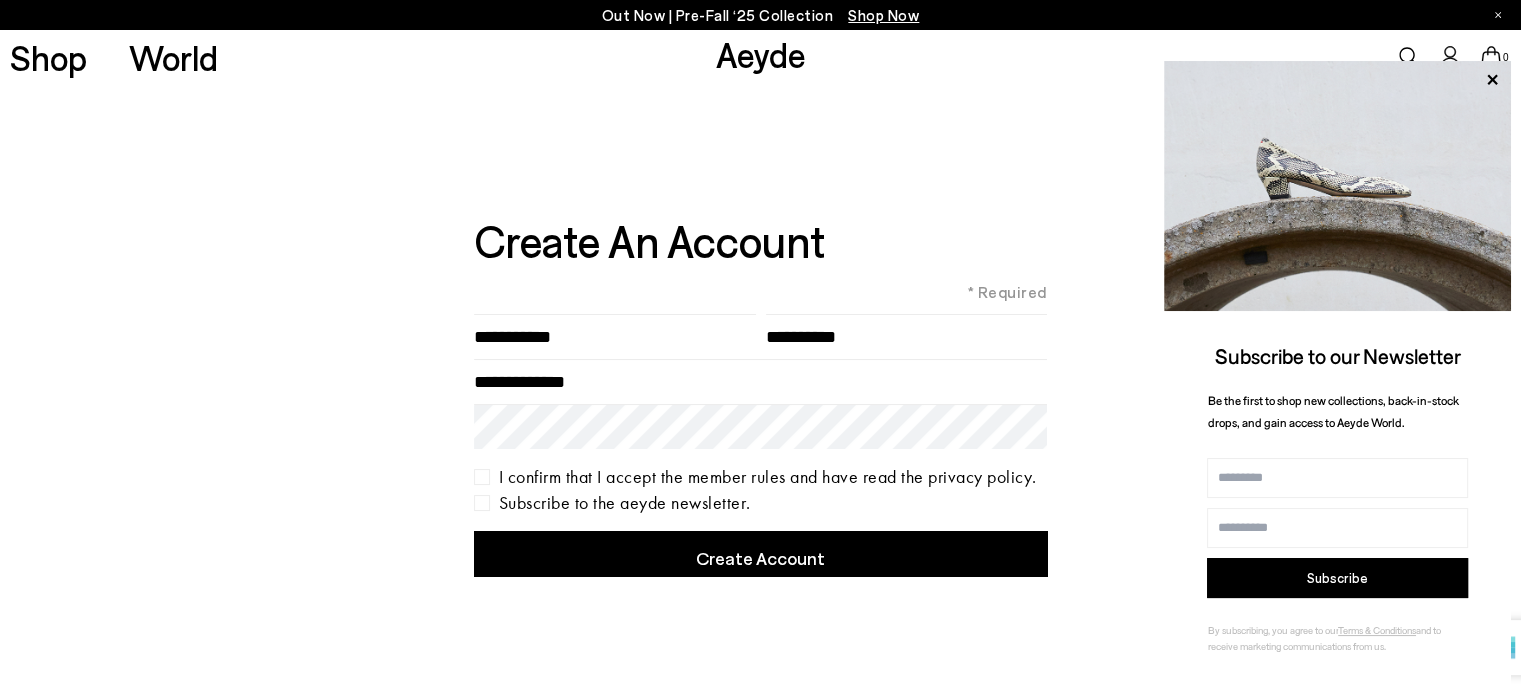 click at bounding box center [1337, 186] 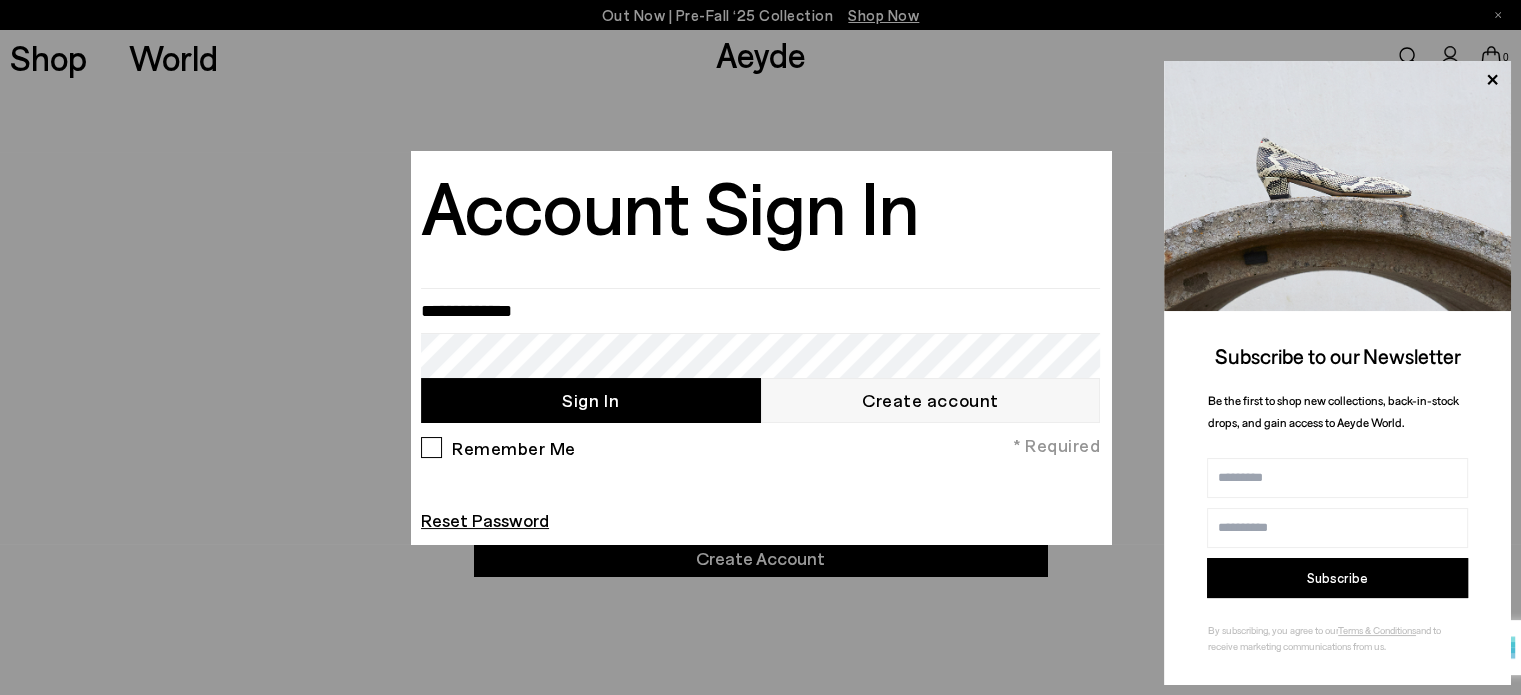 click on "Sign In" at bounding box center [591, 400] 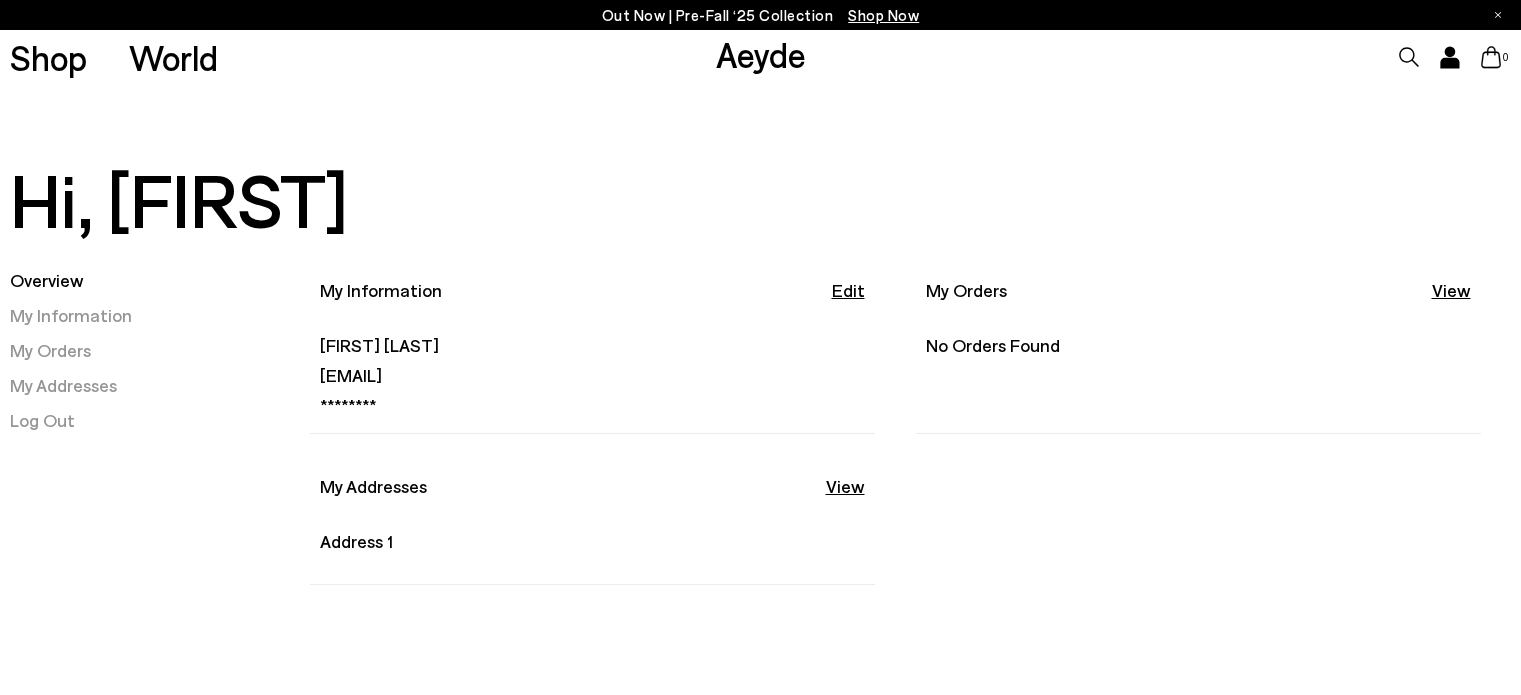scroll, scrollTop: 0, scrollLeft: 0, axis: both 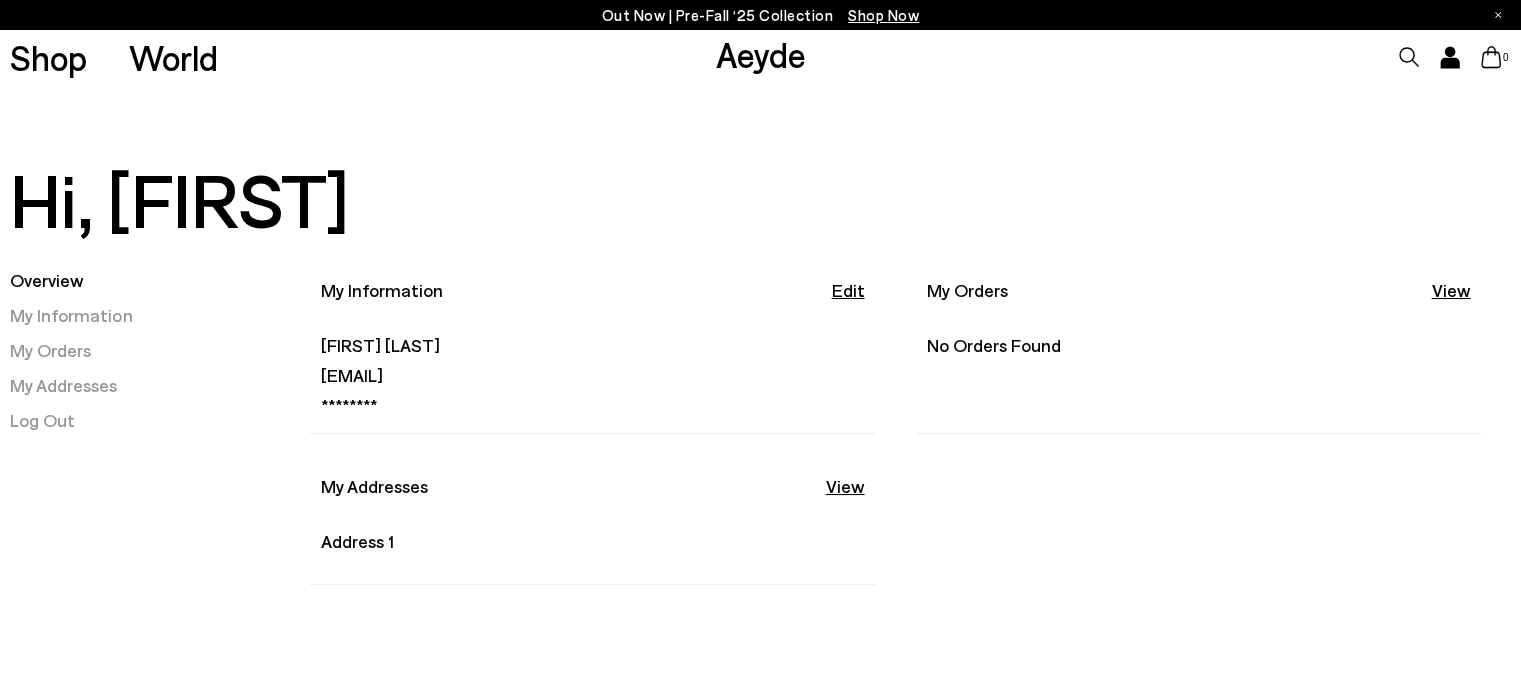 click 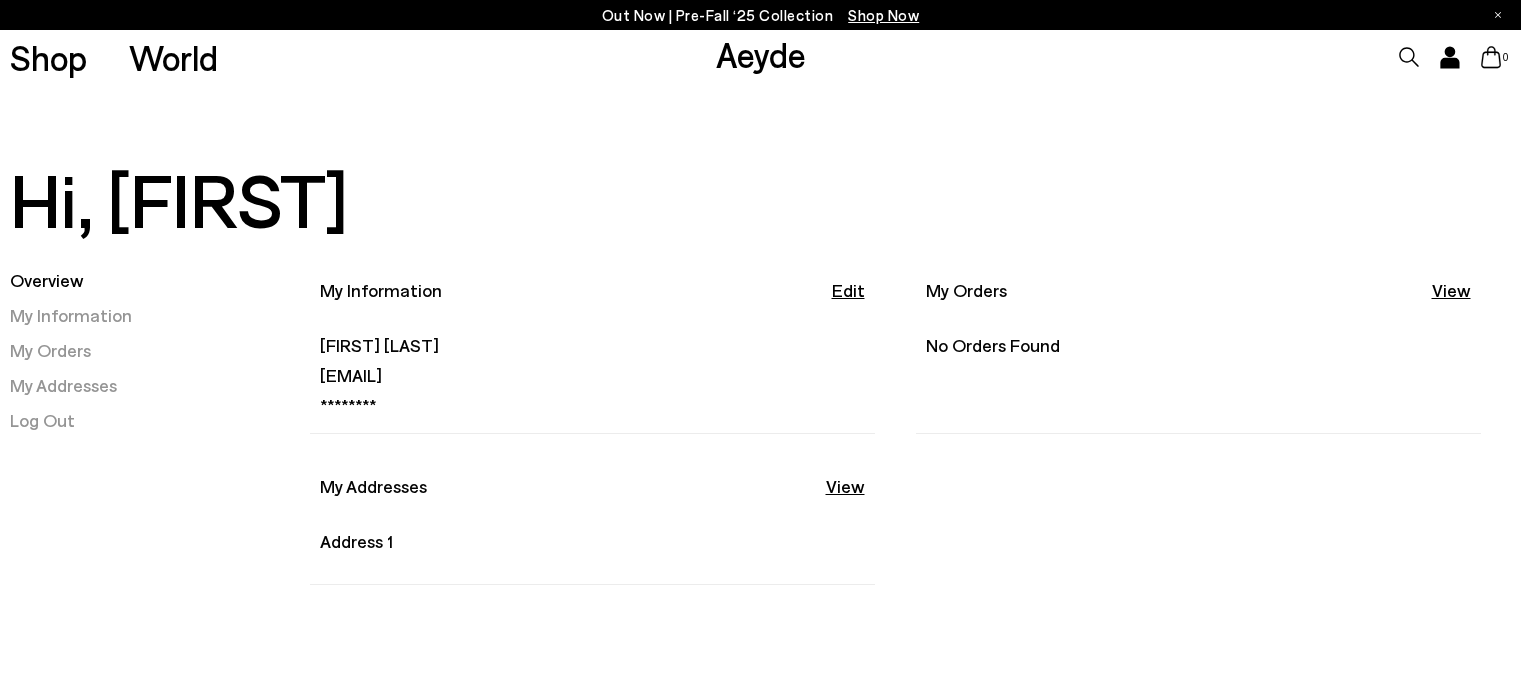 scroll, scrollTop: 0, scrollLeft: 0, axis: both 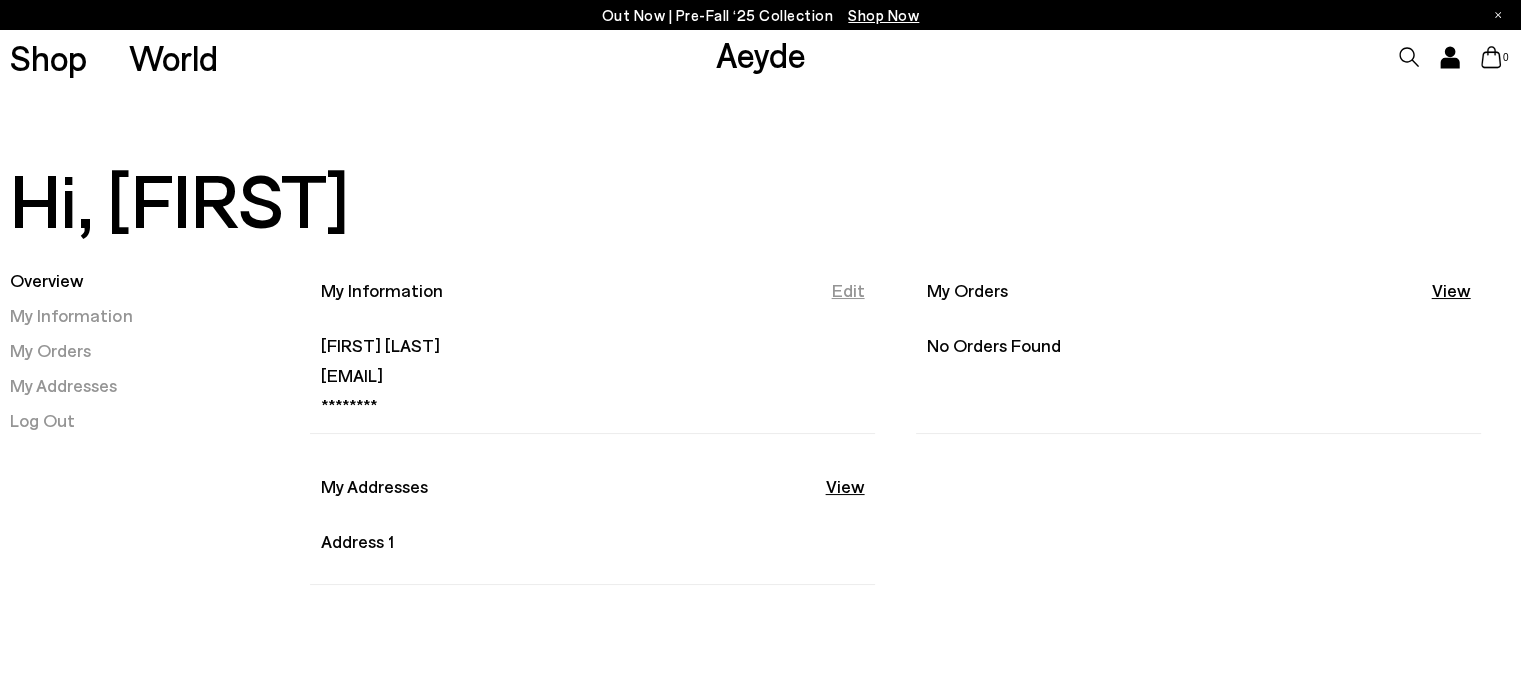 click on "Edit" at bounding box center [848, 290] 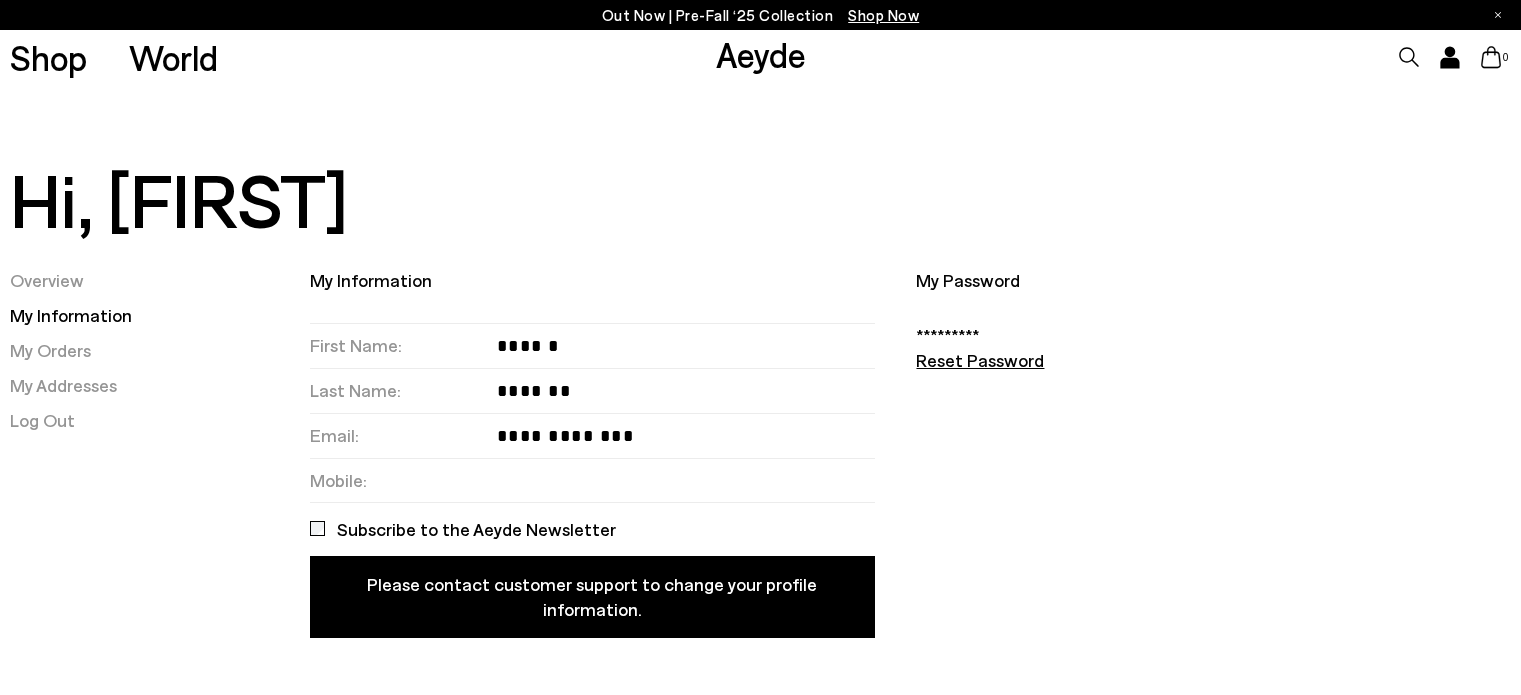 scroll, scrollTop: 0, scrollLeft: 0, axis: both 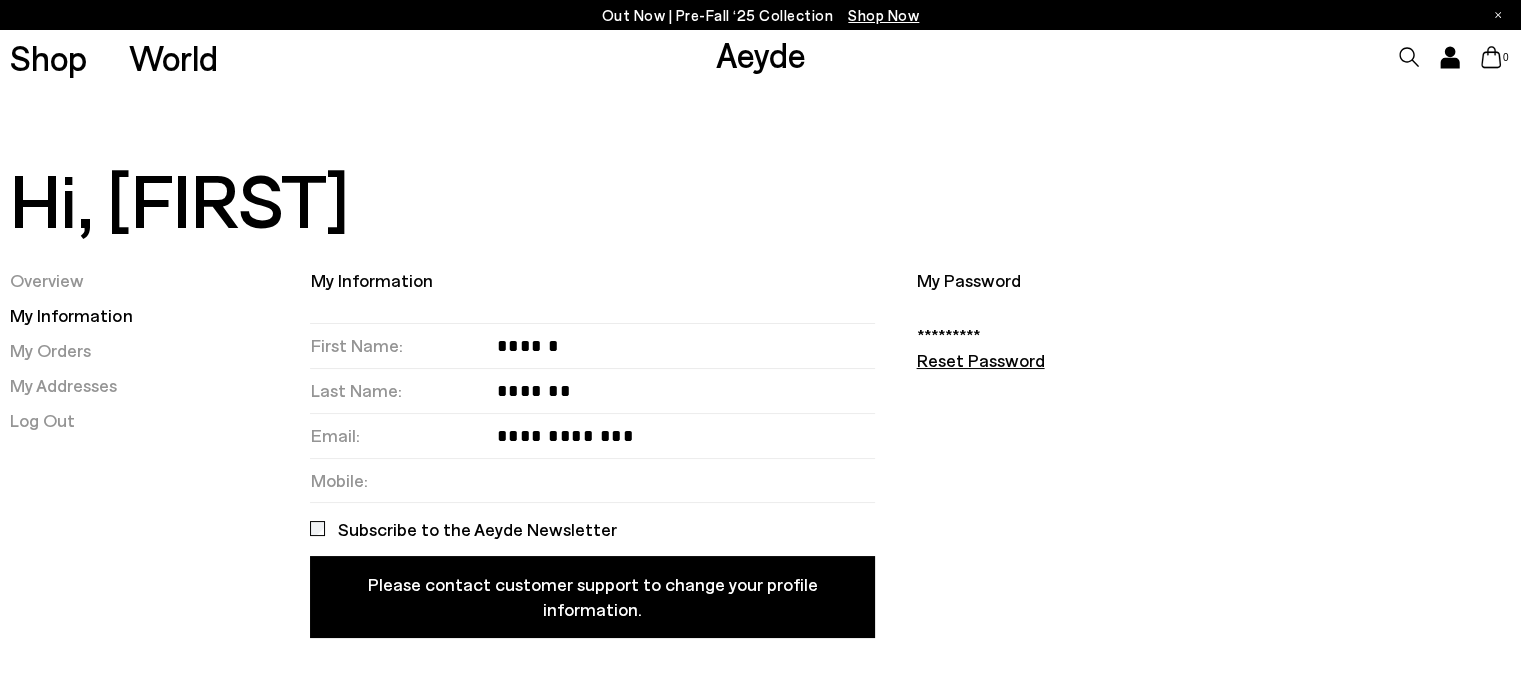 click on "Reset Password" at bounding box center (980, 360) 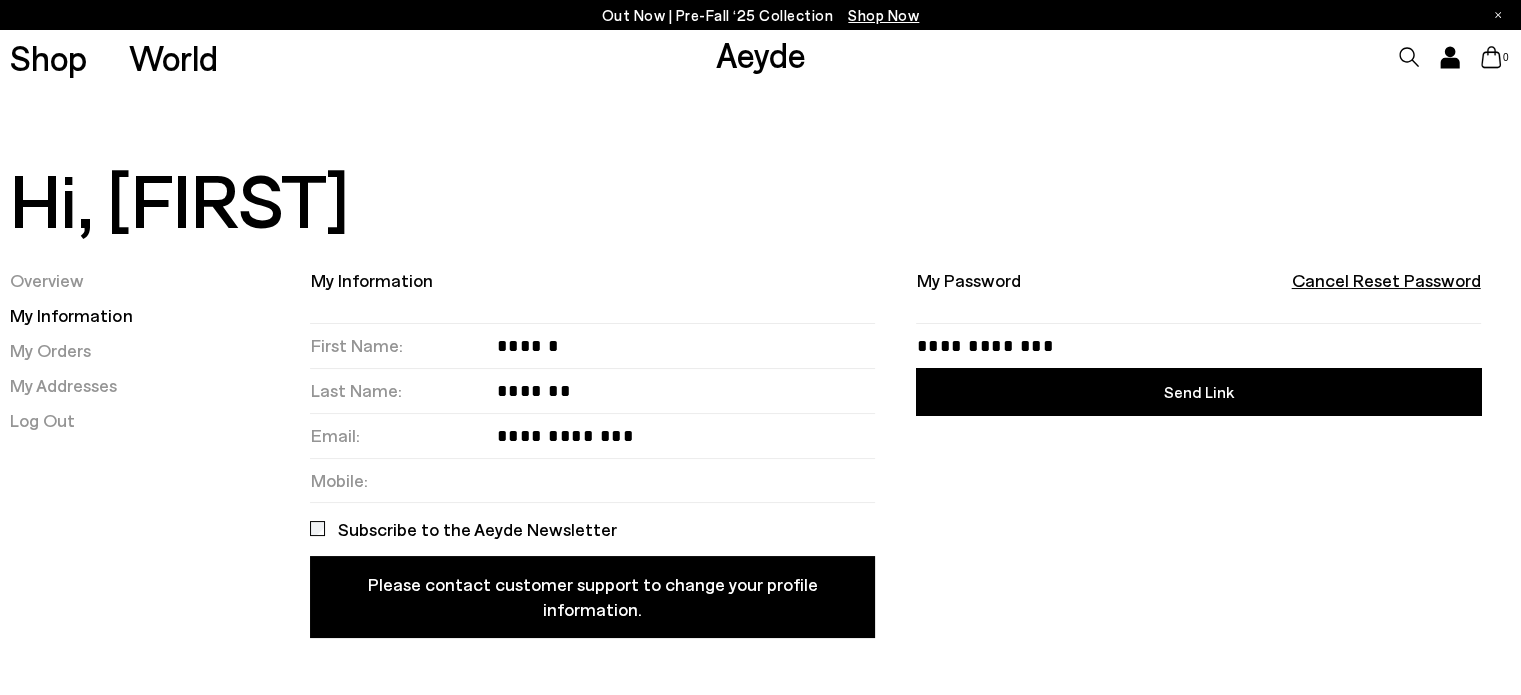 click on "My Password
Cancel Reset Password
*********
Reset Password
Send Link" at bounding box center [1198, 600] 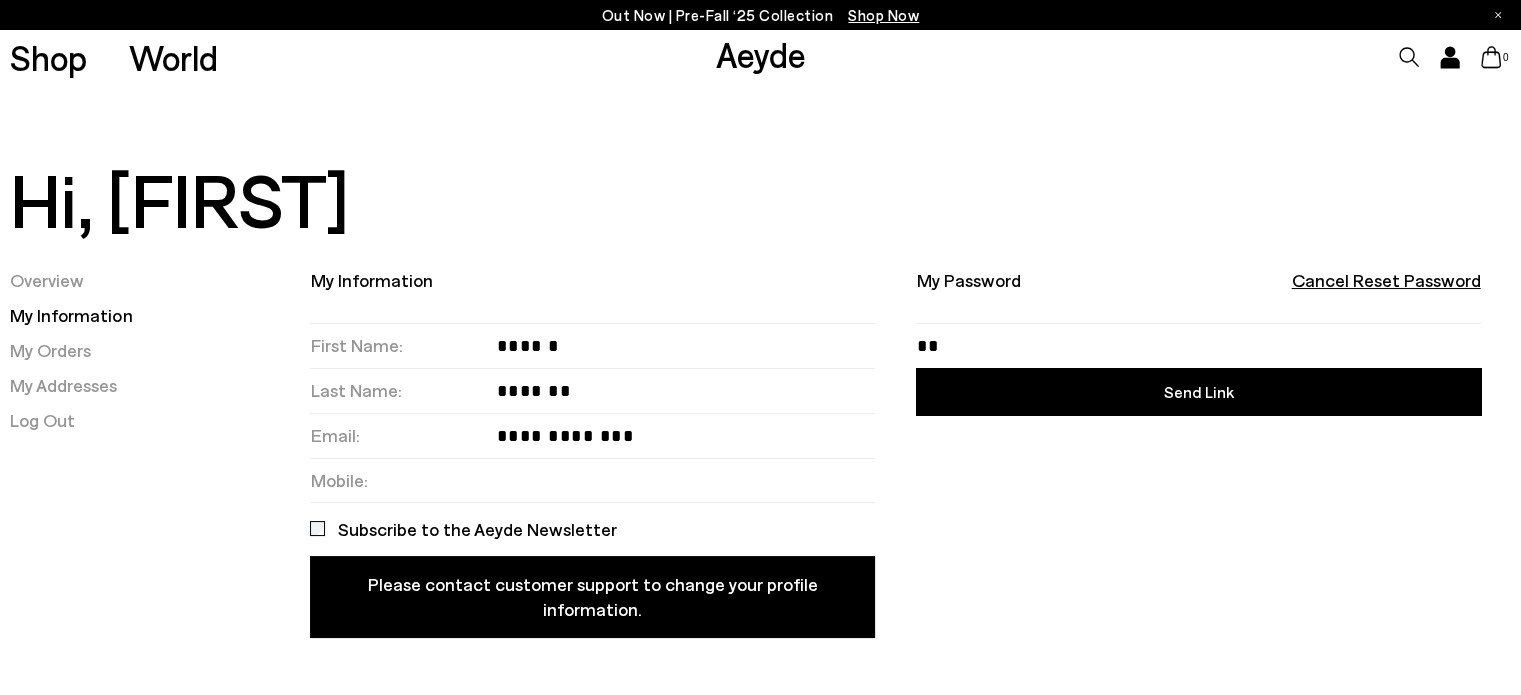 type on "**********" 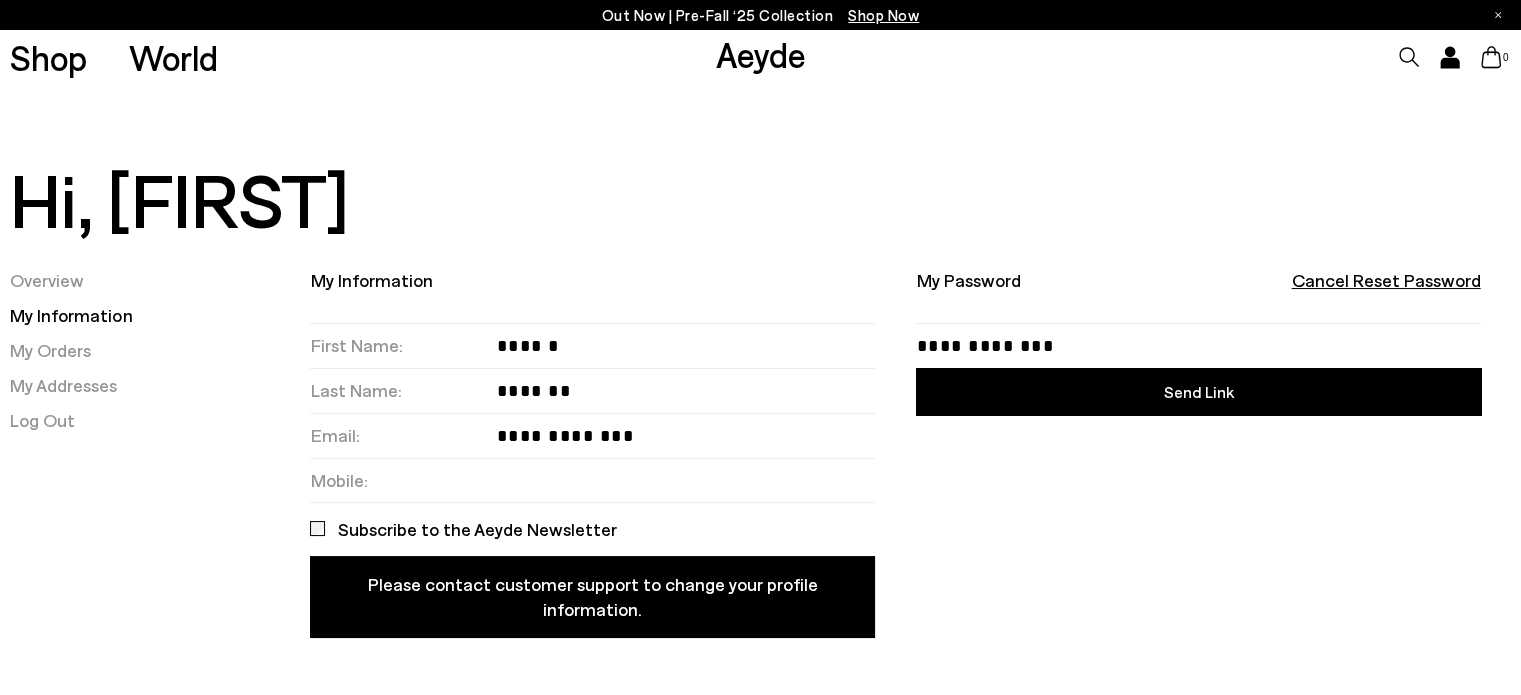 click on "Send Link" at bounding box center (1198, 391) 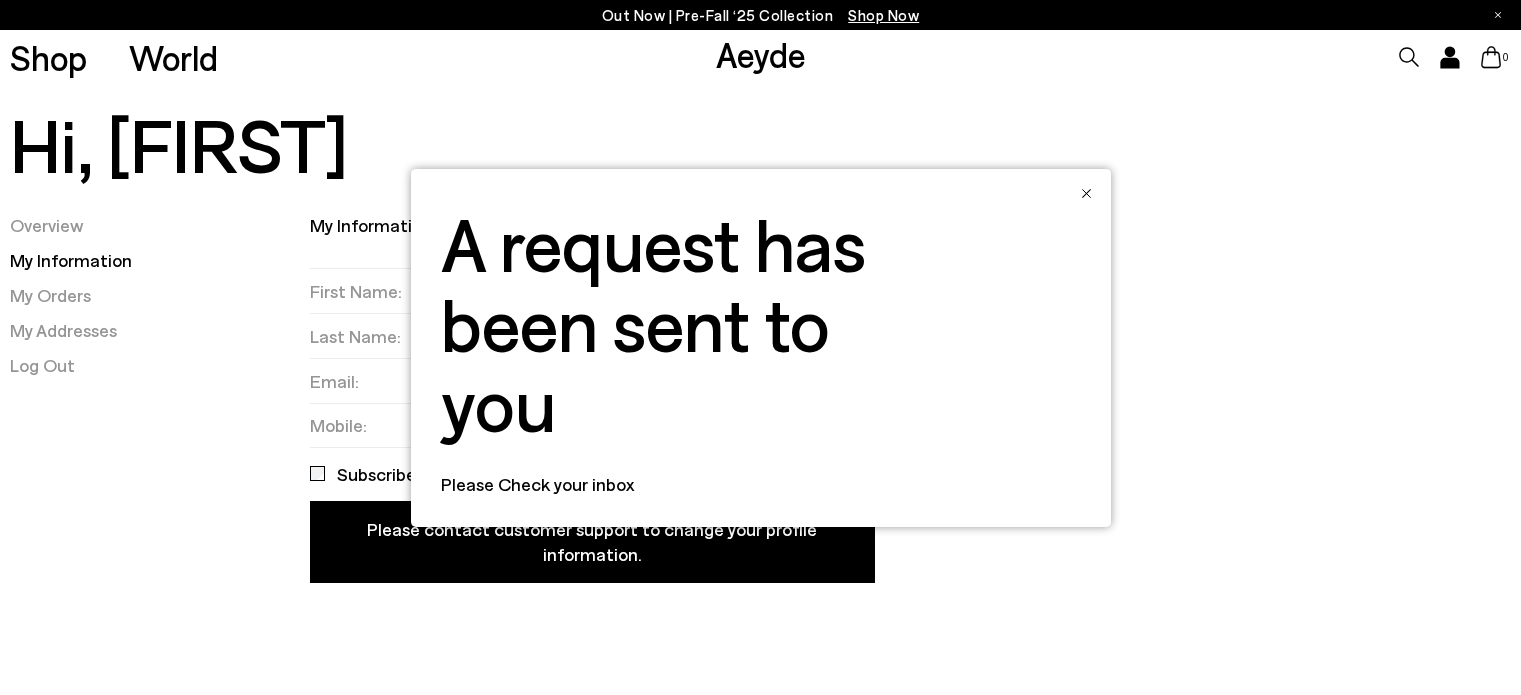 scroll, scrollTop: 0, scrollLeft: 0, axis: both 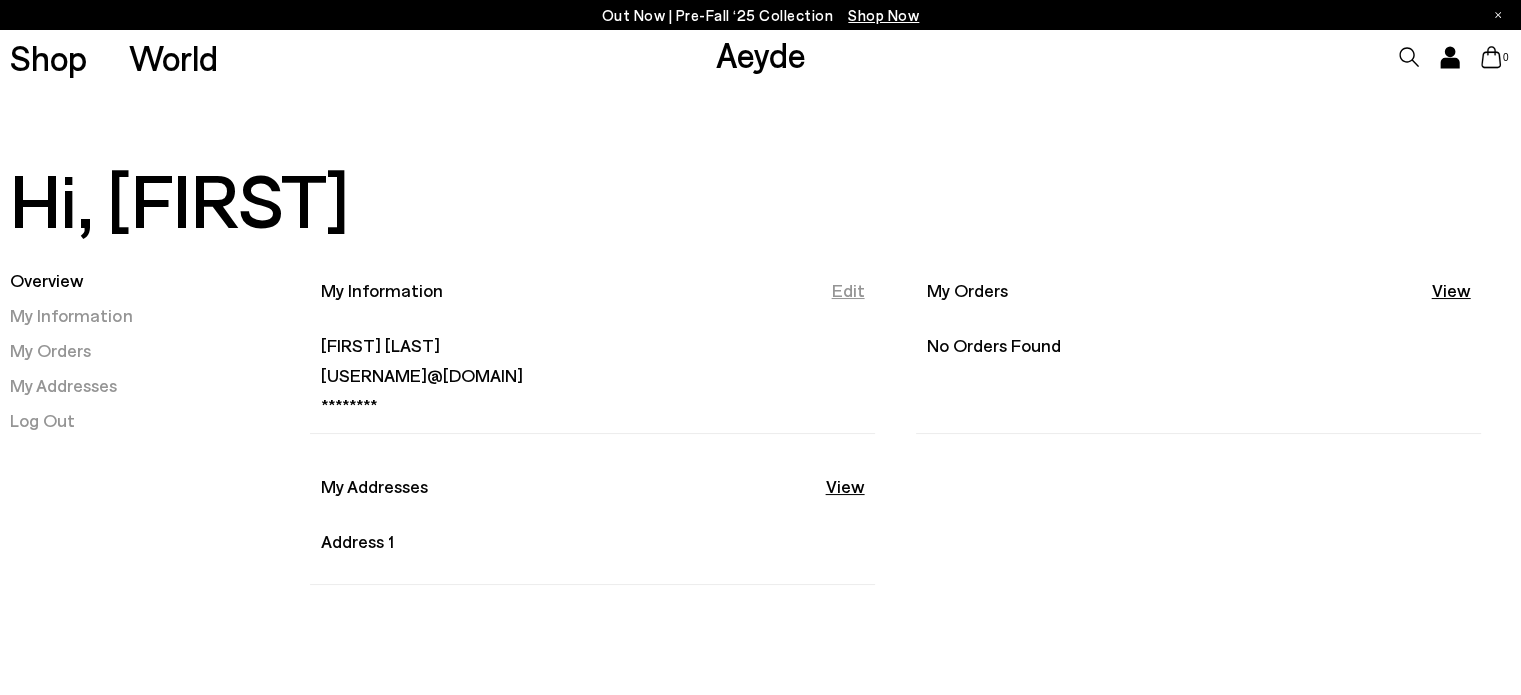 click on "Edit" at bounding box center (848, 290) 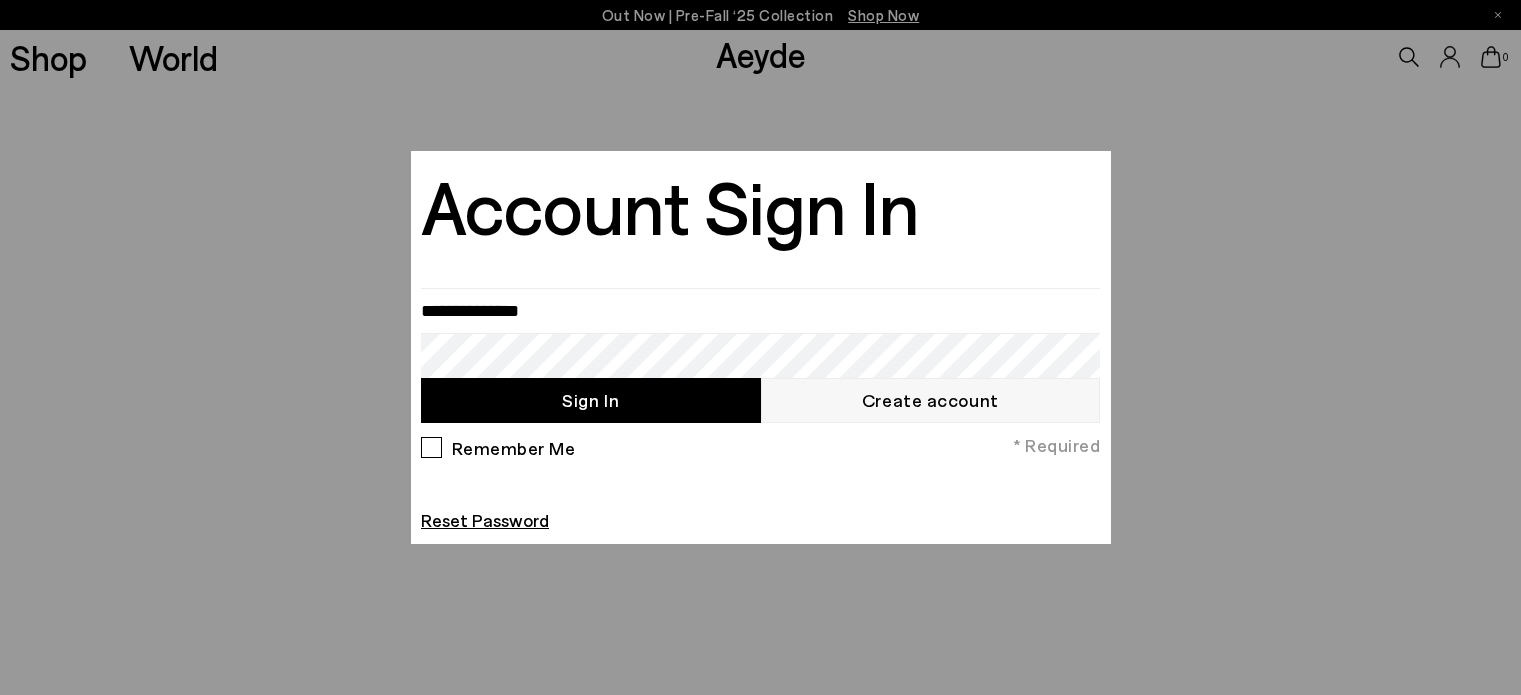 scroll, scrollTop: 0, scrollLeft: 0, axis: both 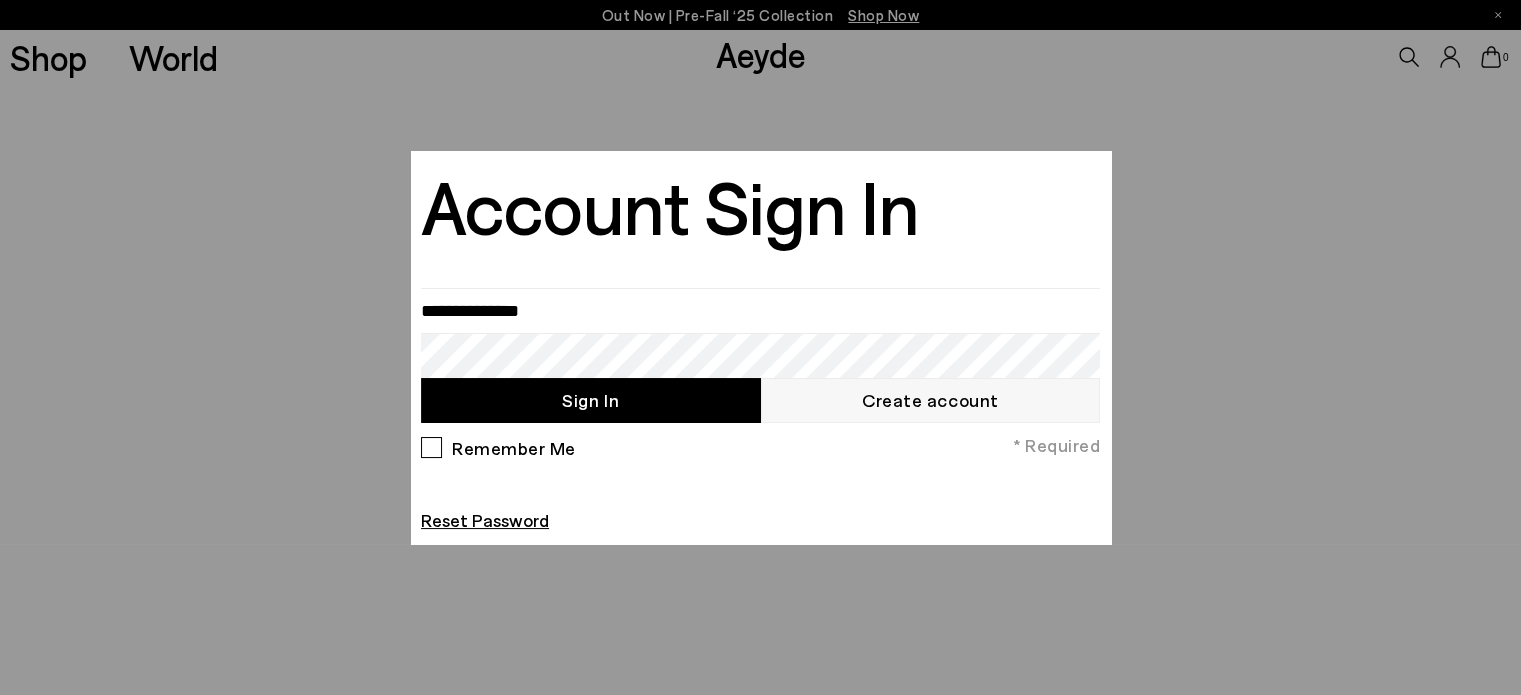 type on "**********" 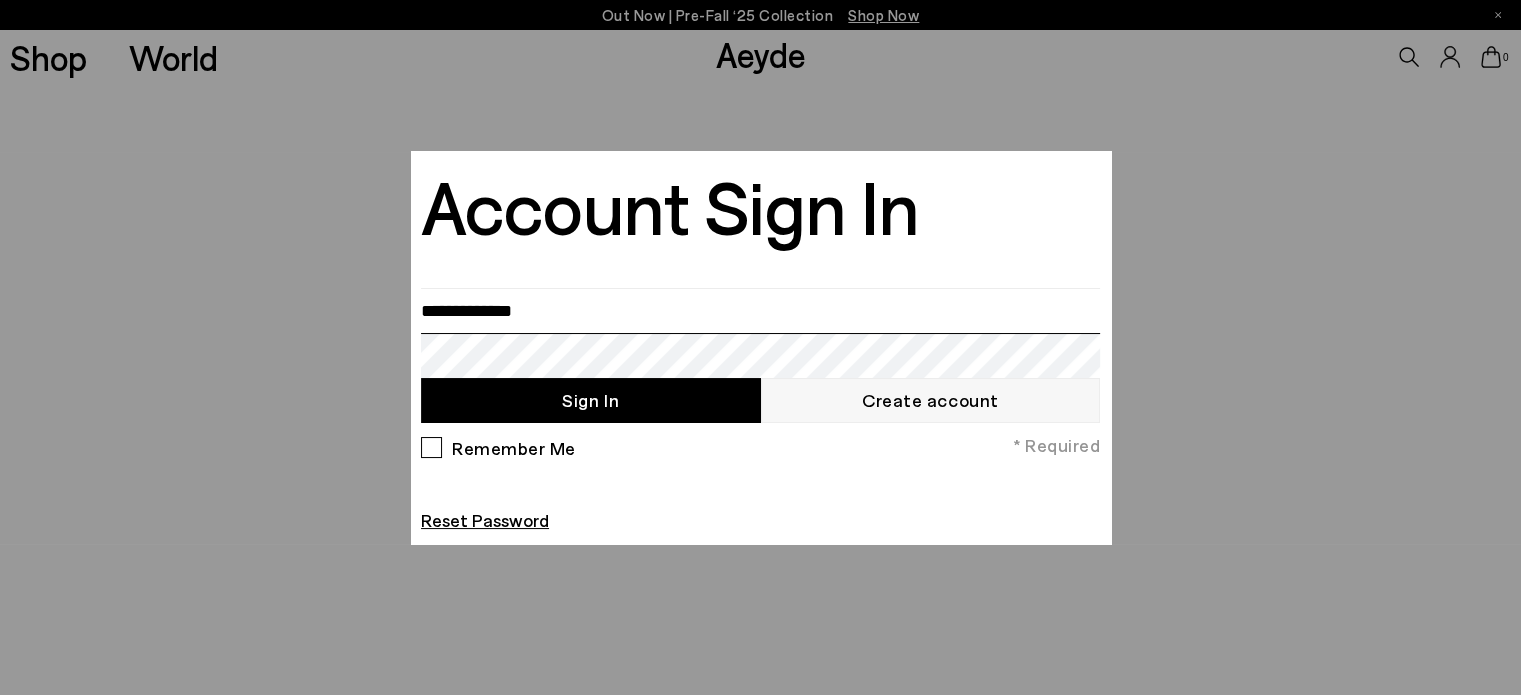 click on "Your item is added to cart.
View Cart
×
Out Now | Pre-Fall ‘25 Collection
Shop Now
Shop
World
Aeyde" at bounding box center (760, 347) 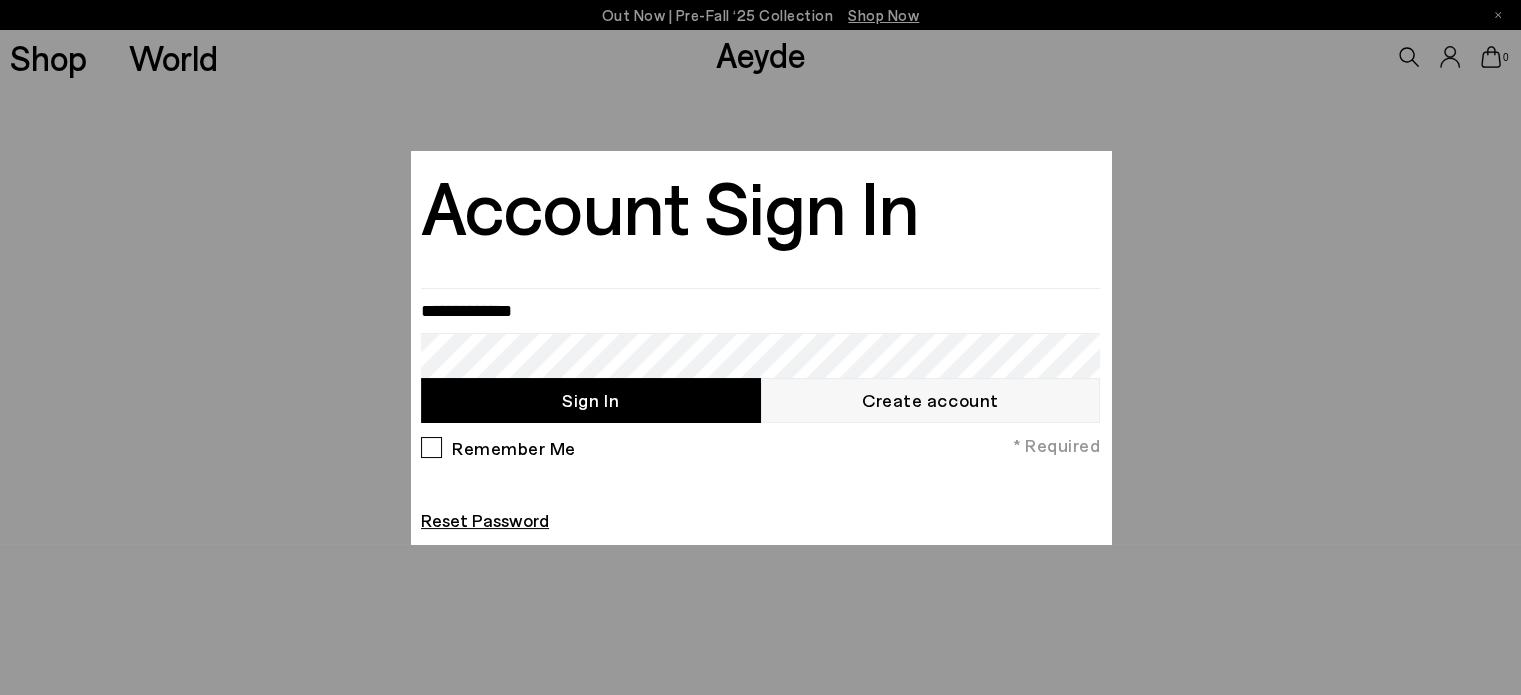 click on "Sign In" at bounding box center [591, 400] 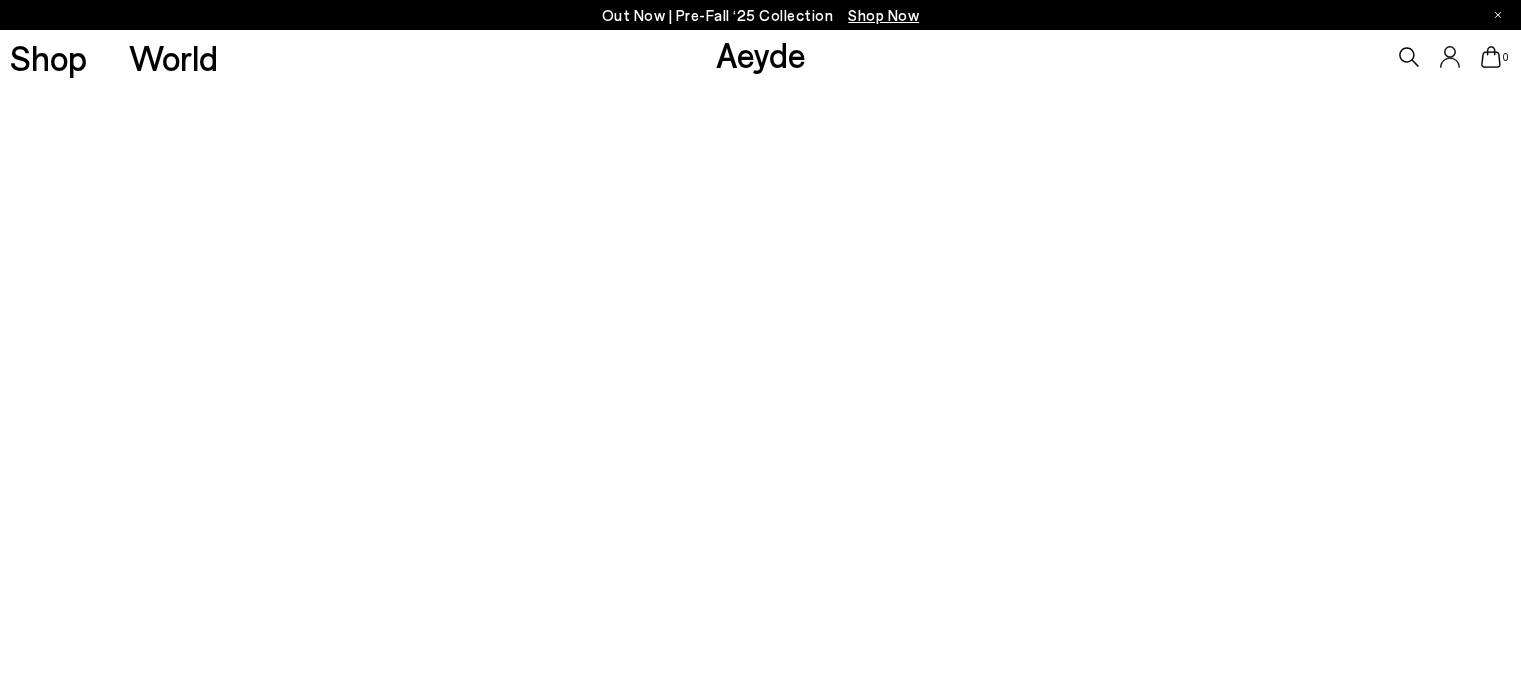 scroll, scrollTop: 0, scrollLeft: 0, axis: both 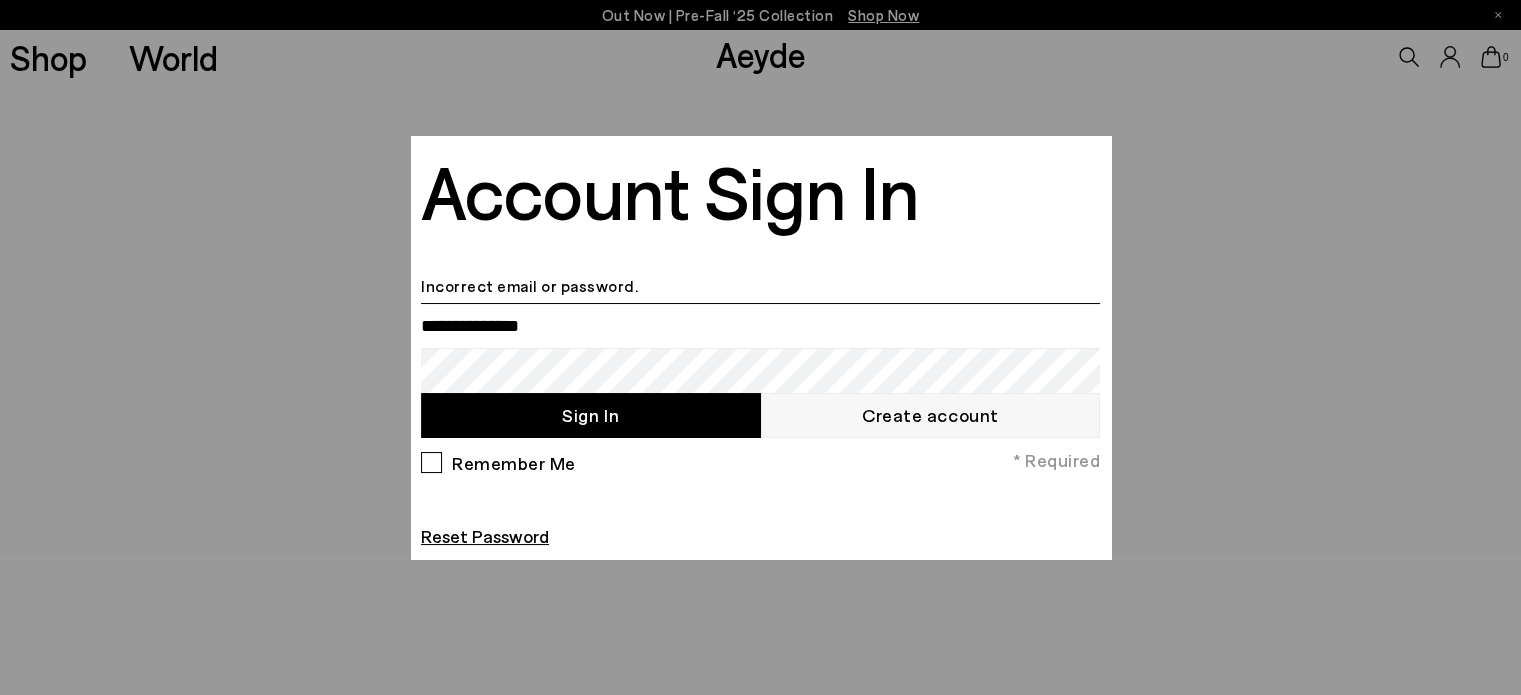 type on "**********" 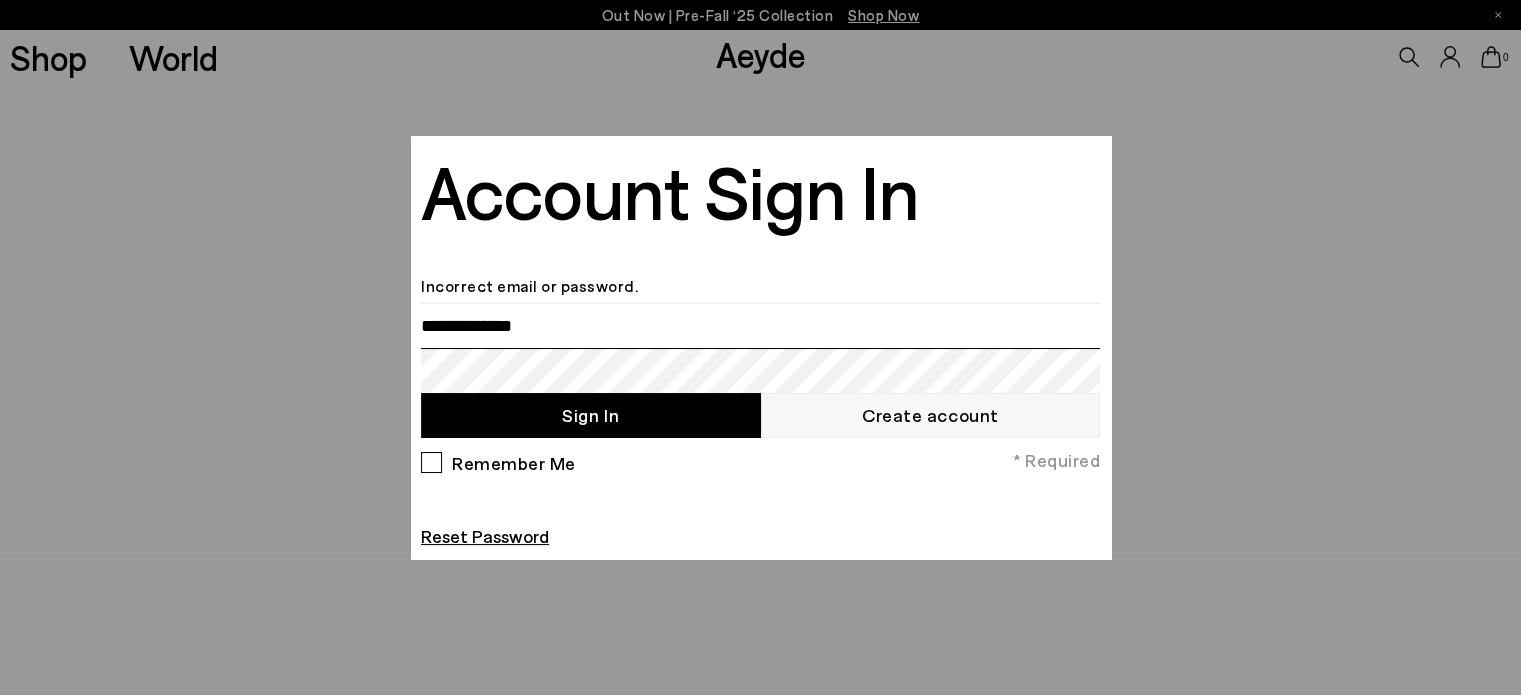 click on "Your item is added to cart.
View Cart
×
Out Now | Pre-Fall ‘25 Collection
Shop Now
Shop
World
Aeyde" at bounding box center [760, 347] 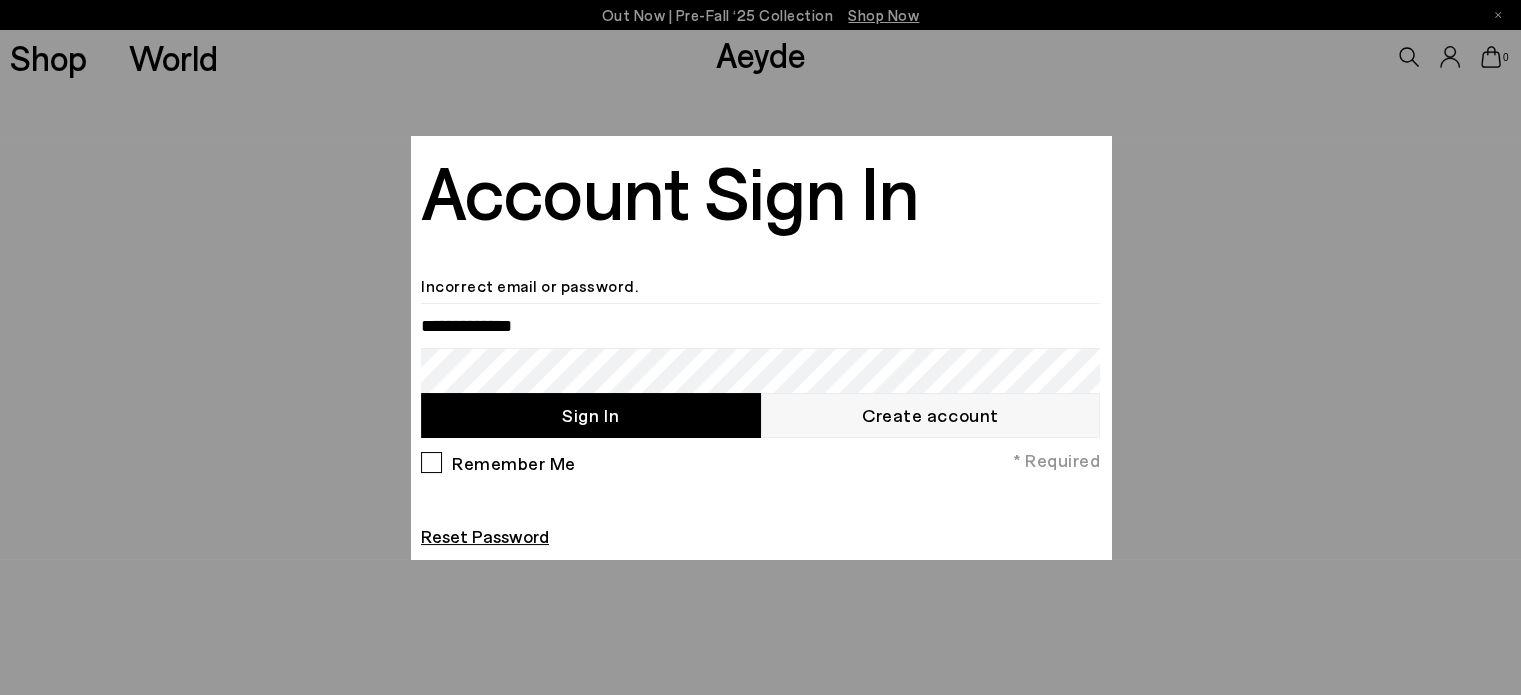 click on "Sign In" at bounding box center [591, 415] 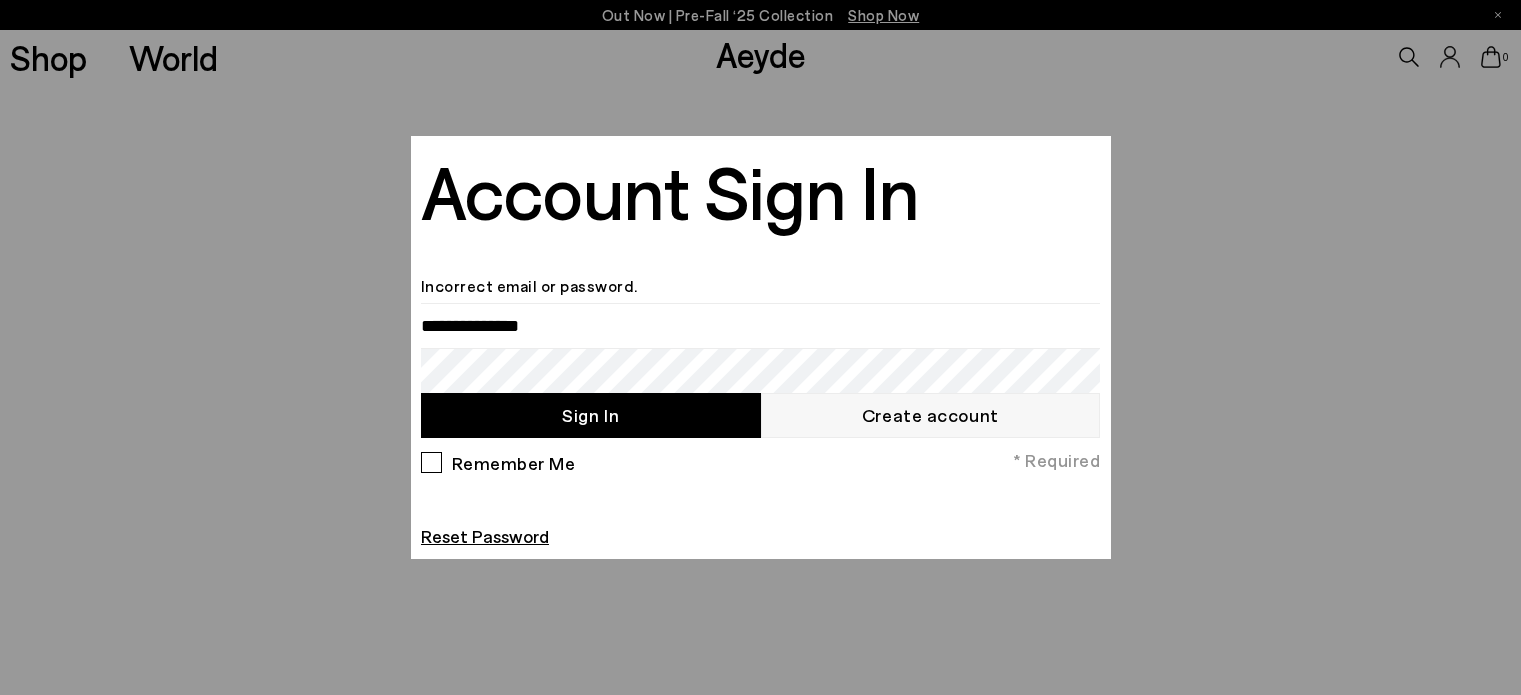 scroll, scrollTop: 0, scrollLeft: 0, axis: both 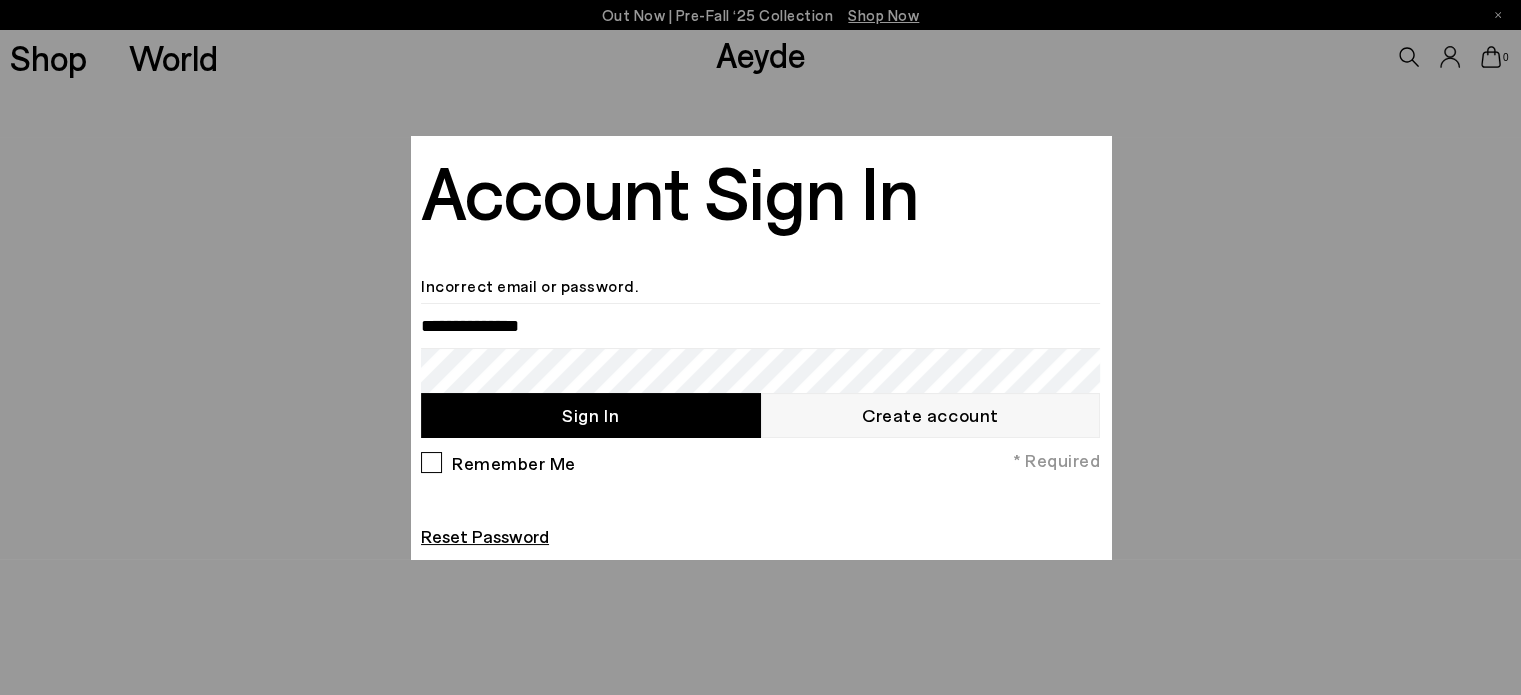 type on "**********" 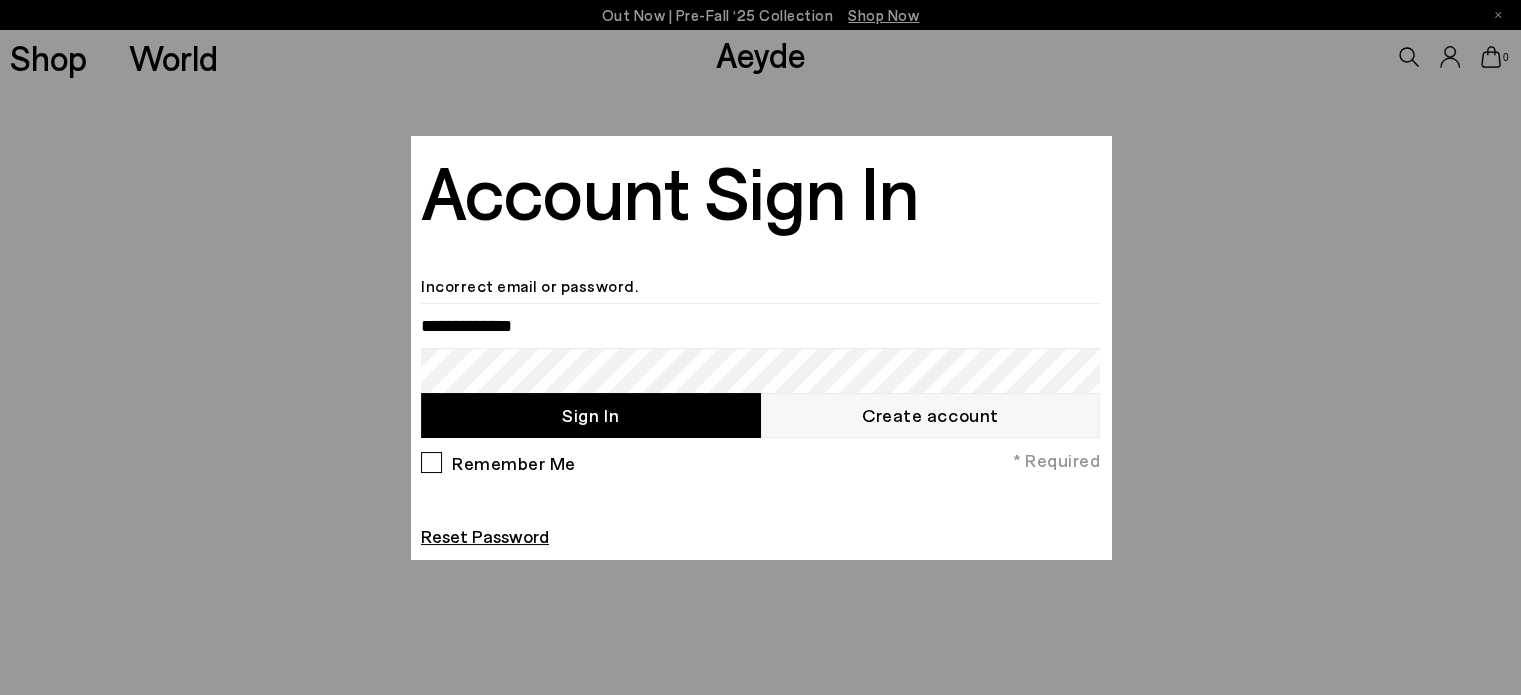 click at bounding box center [760, 347] 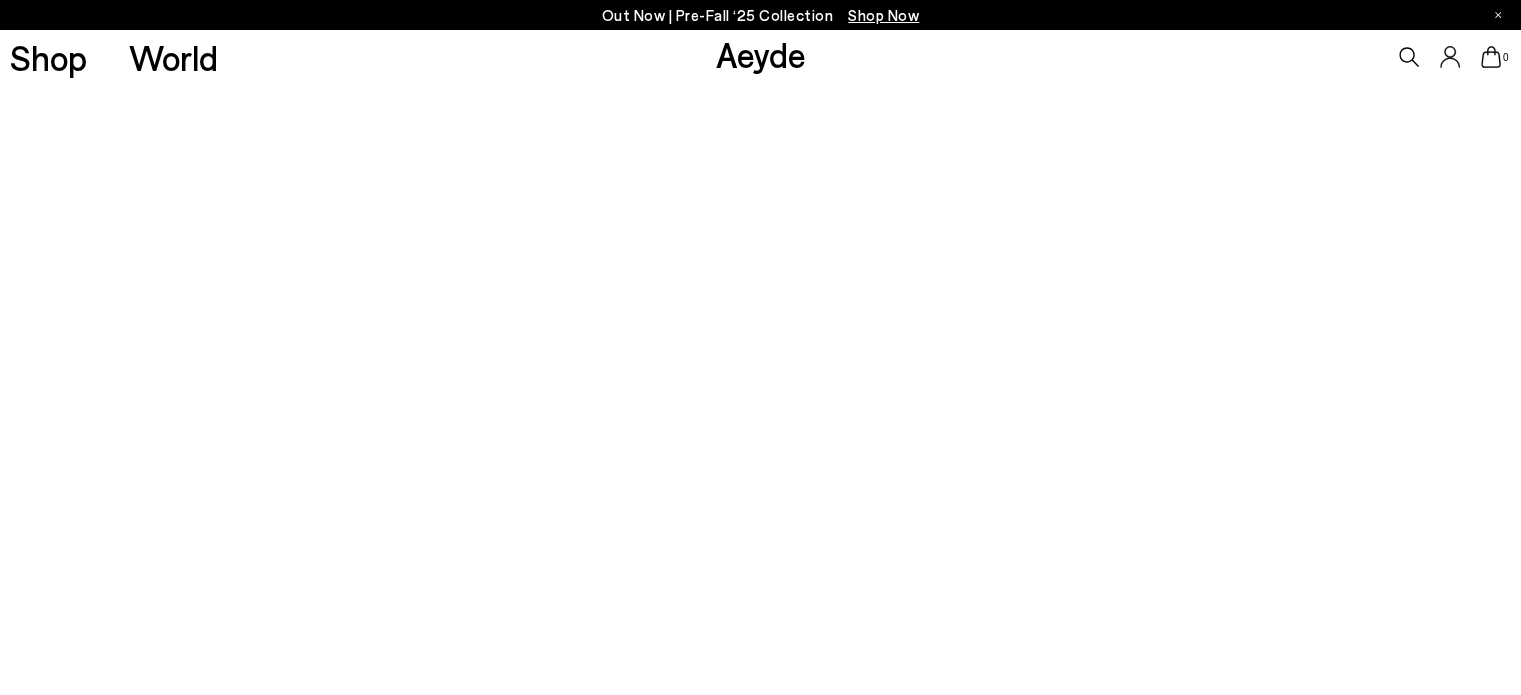 click 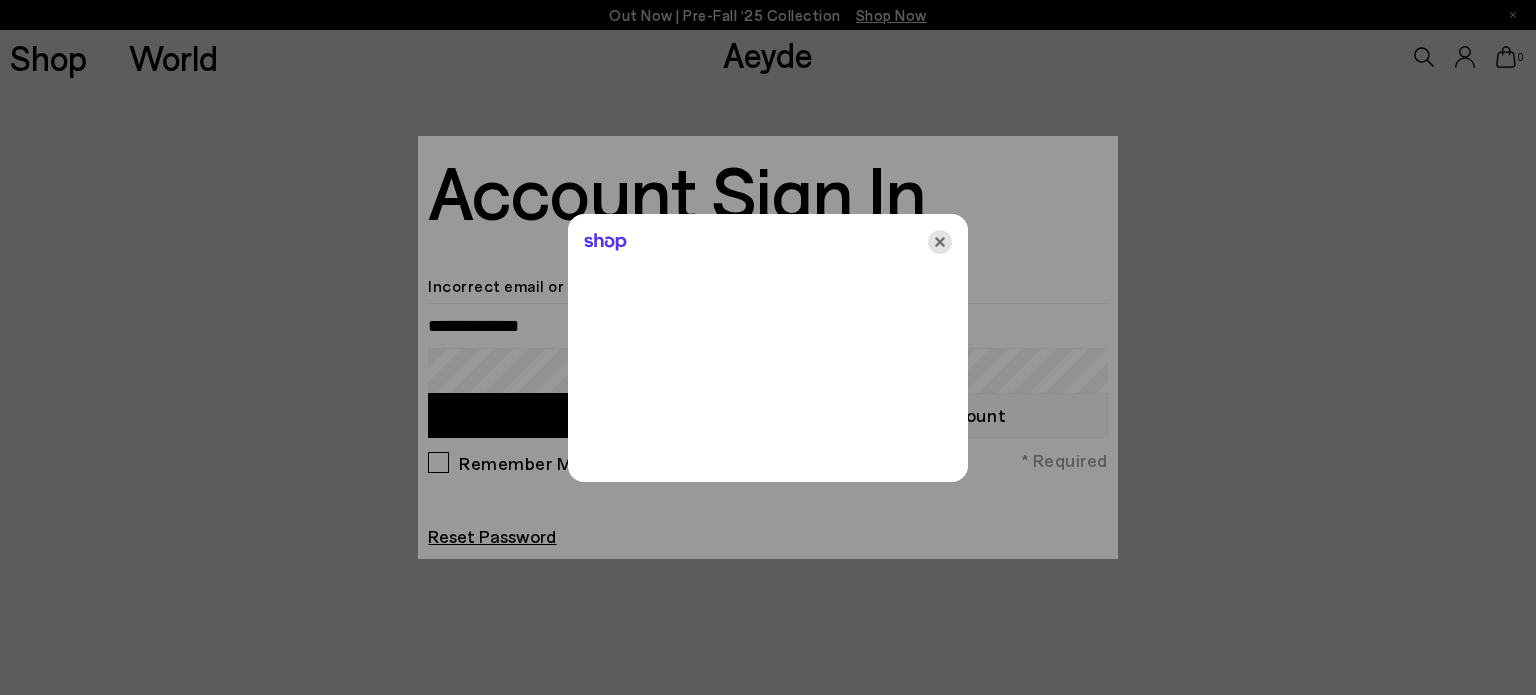 click 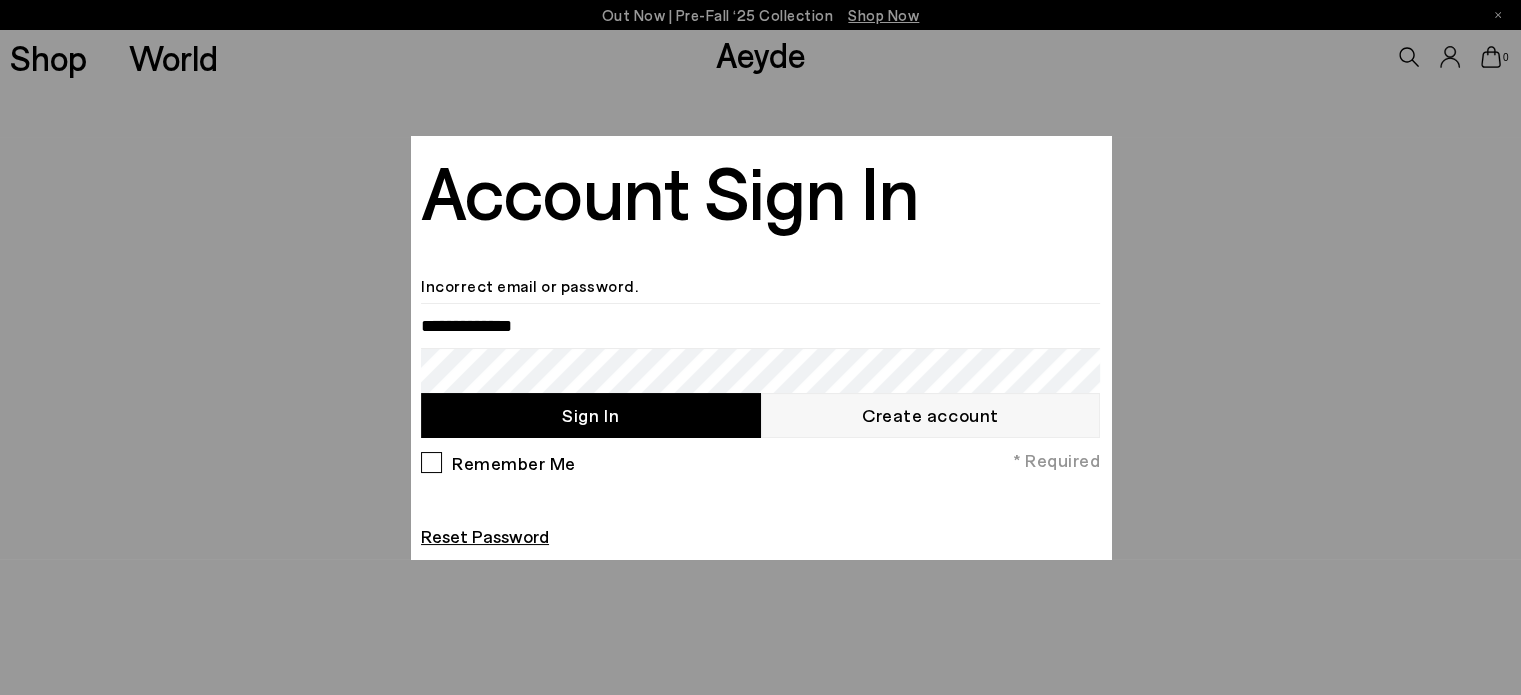 click at bounding box center [760, 347] 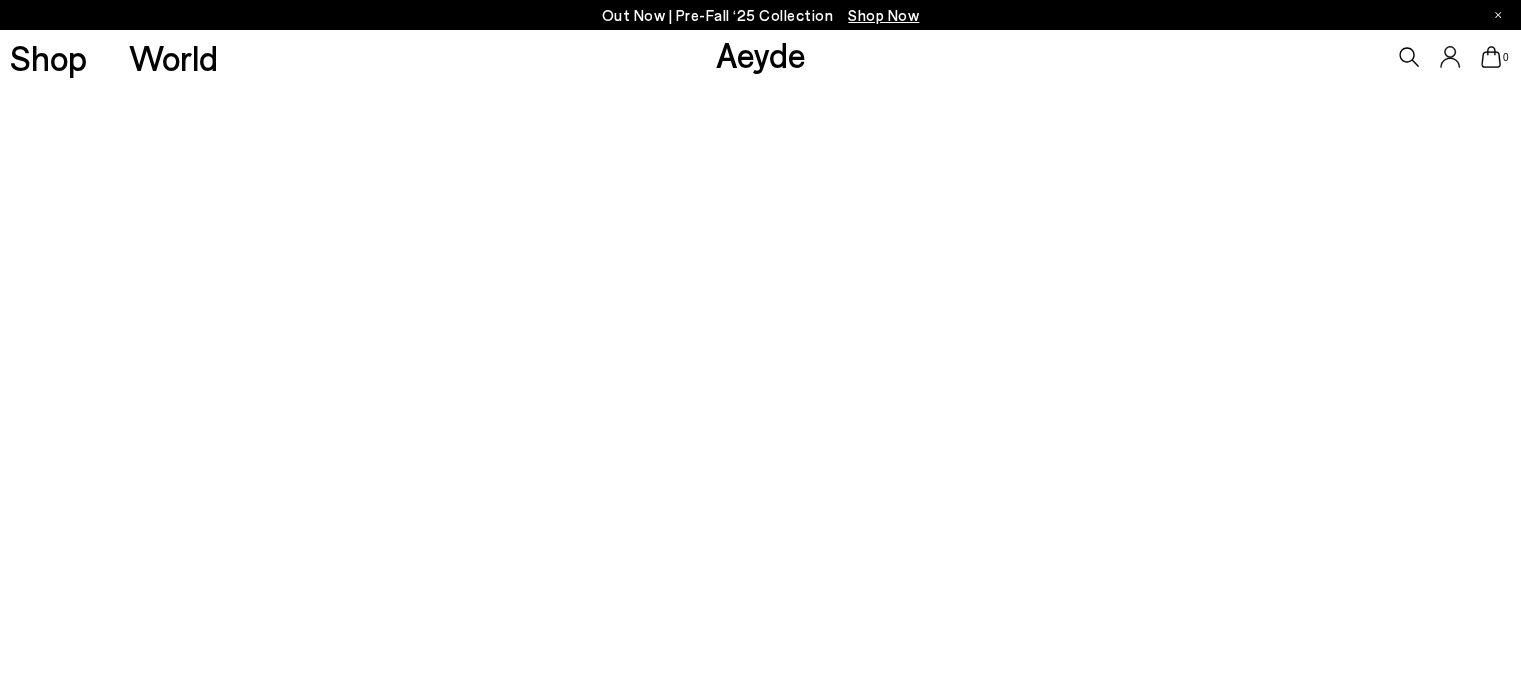 click on "Aeyde" at bounding box center (761, 54) 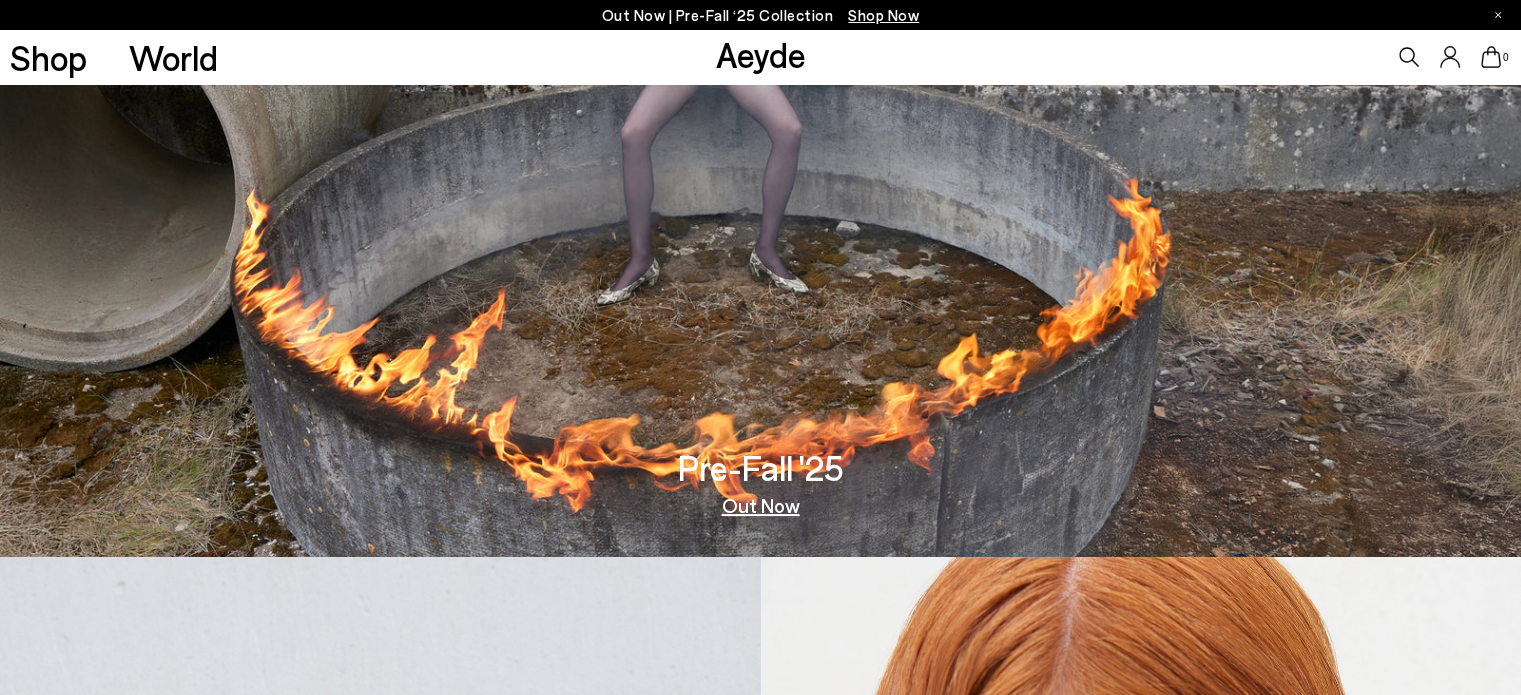 scroll, scrollTop: 0, scrollLeft: 0, axis: both 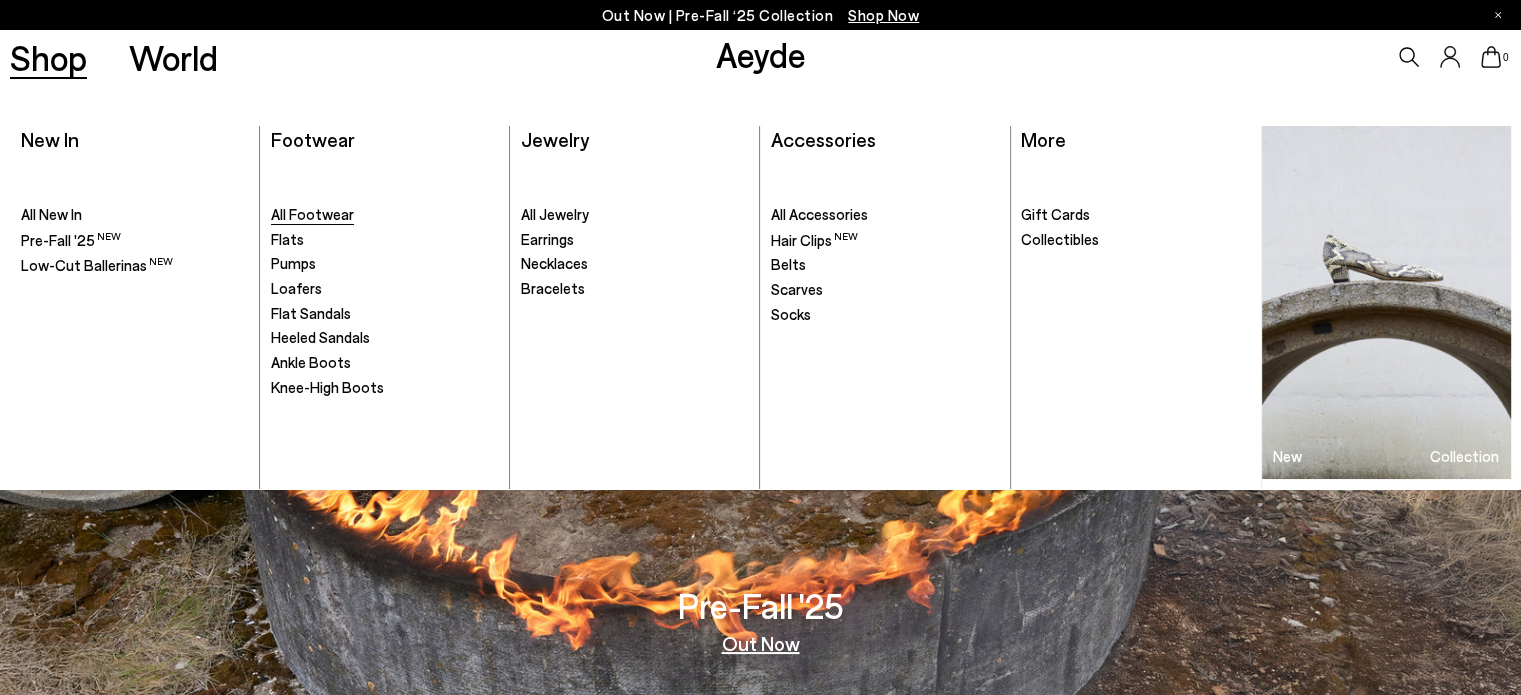click on "All Footwear" at bounding box center [312, 214] 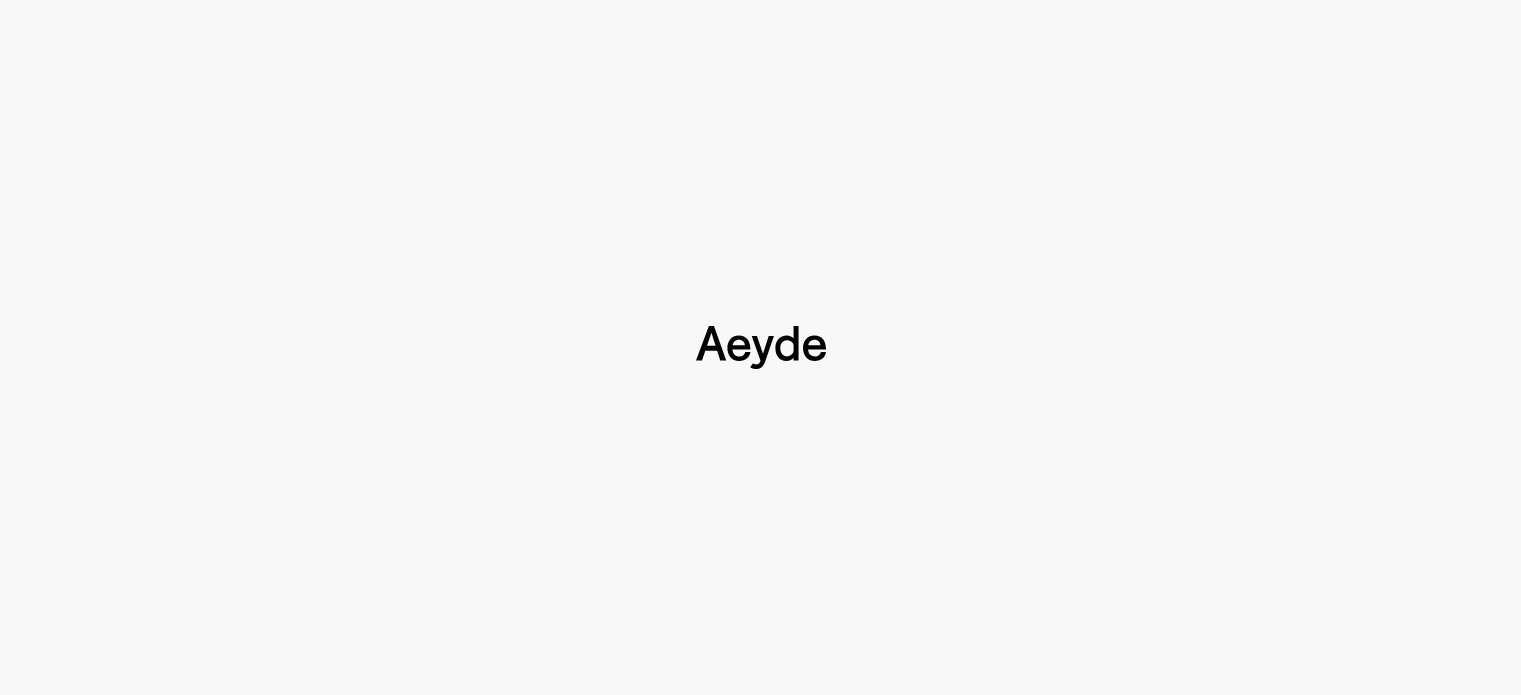 scroll, scrollTop: 0, scrollLeft: 0, axis: both 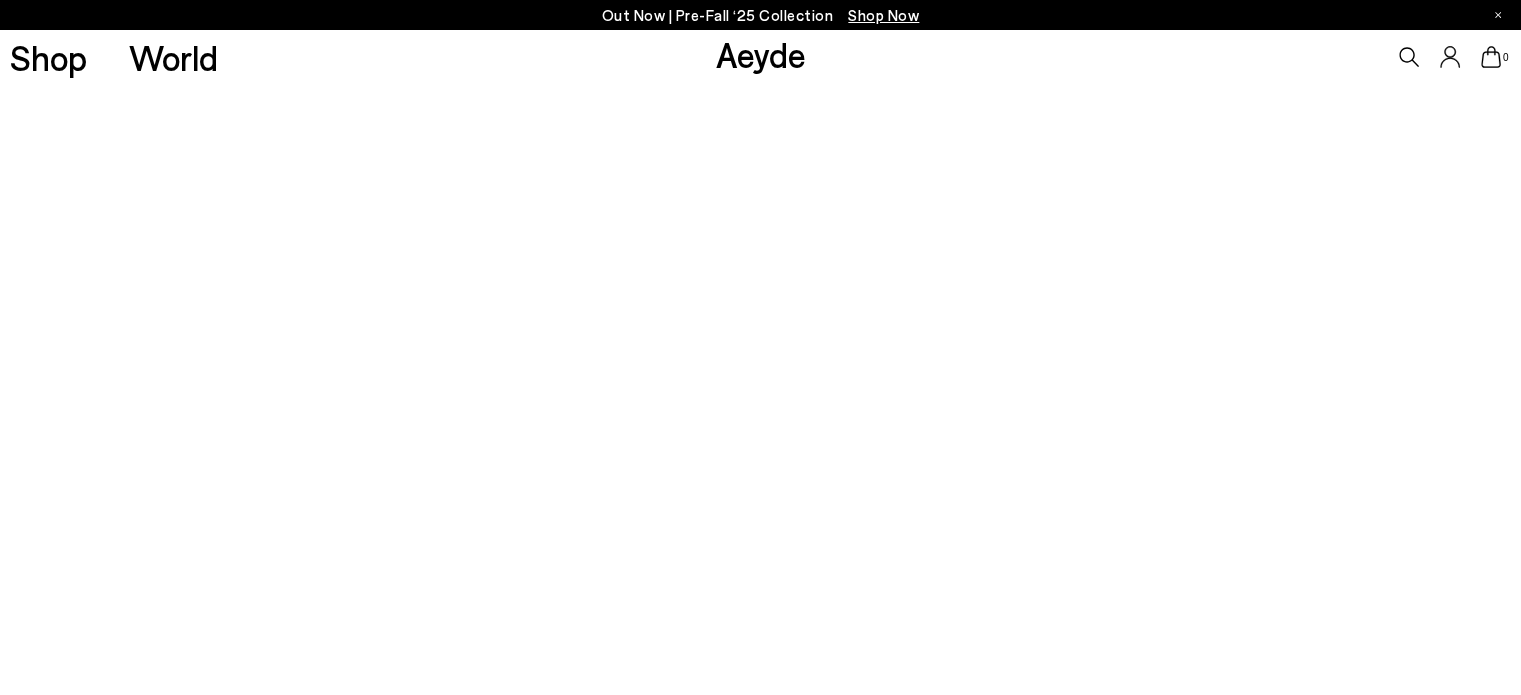 type 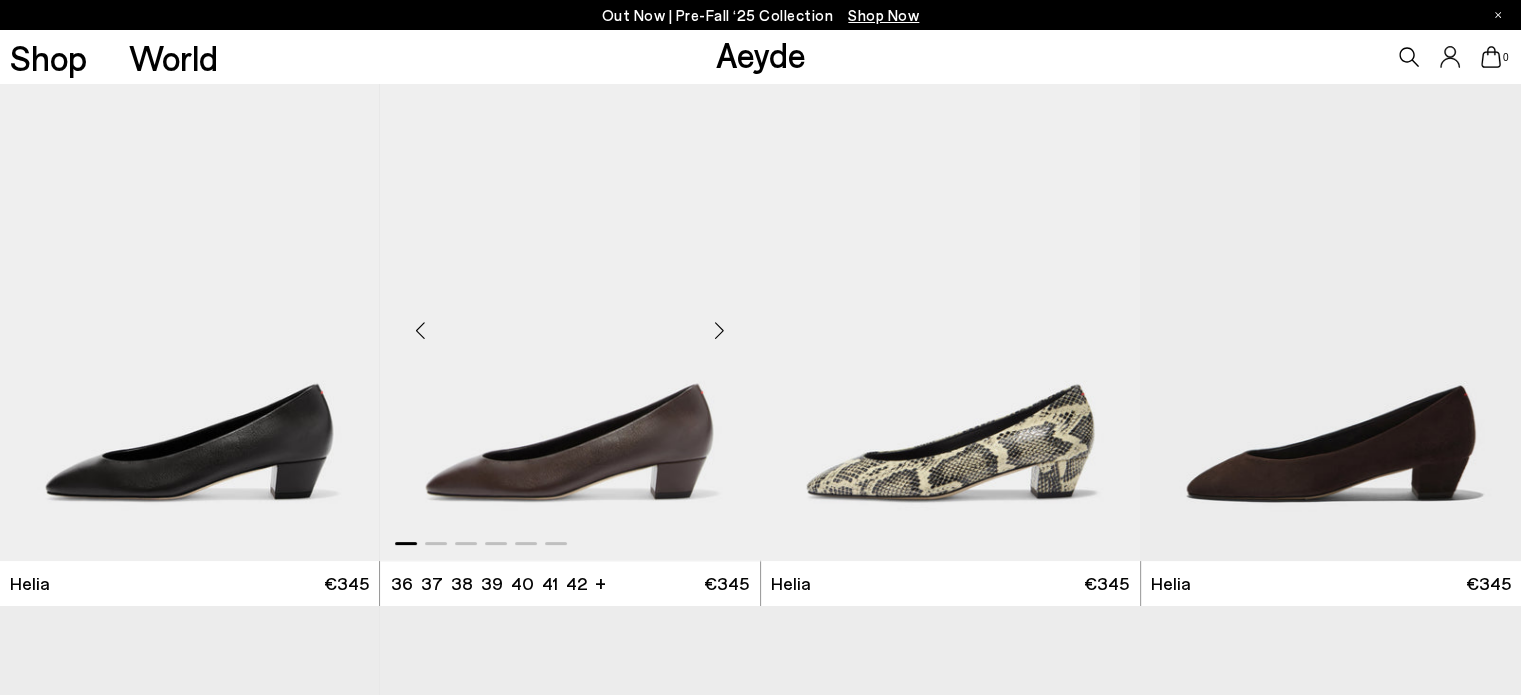 scroll, scrollTop: 4, scrollLeft: 0, axis: vertical 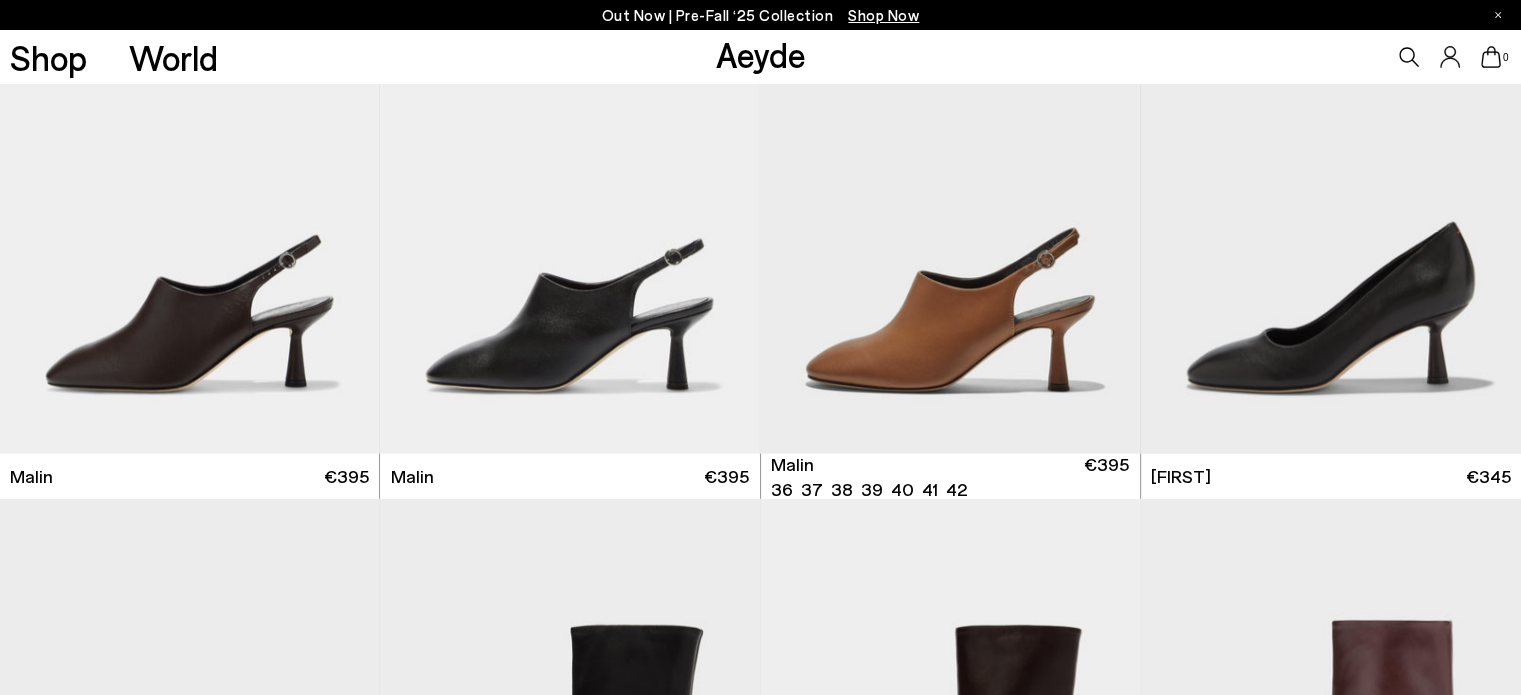 type on "**********" 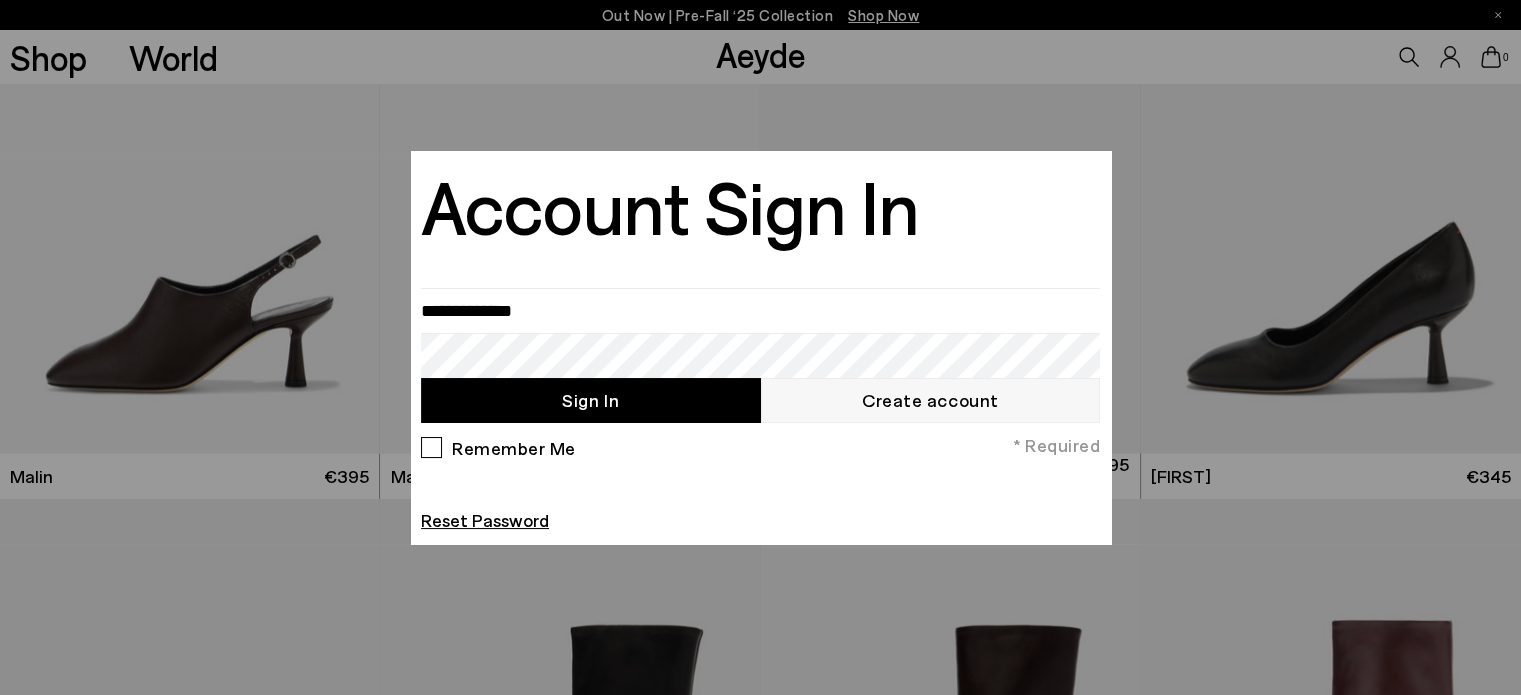 click on "Sign In" at bounding box center (591, 400) 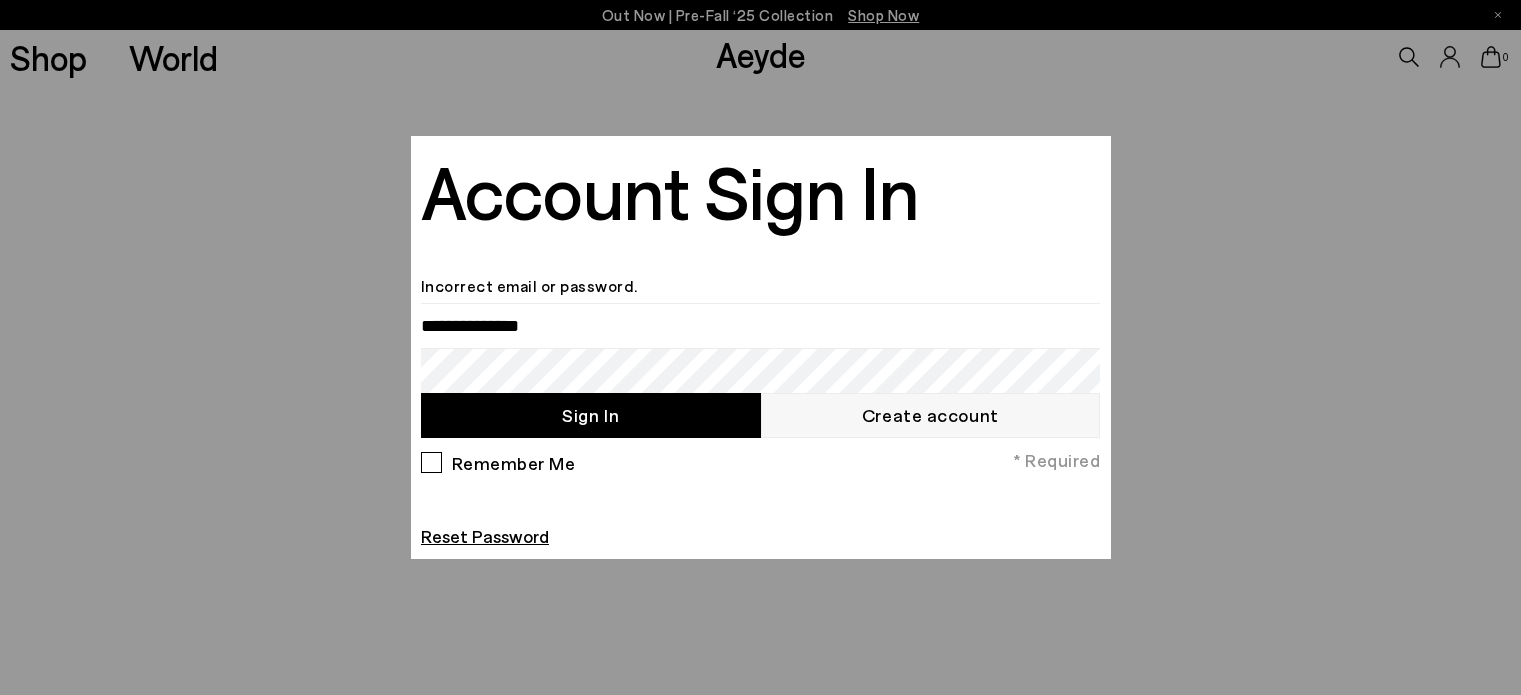 scroll, scrollTop: 0, scrollLeft: 0, axis: both 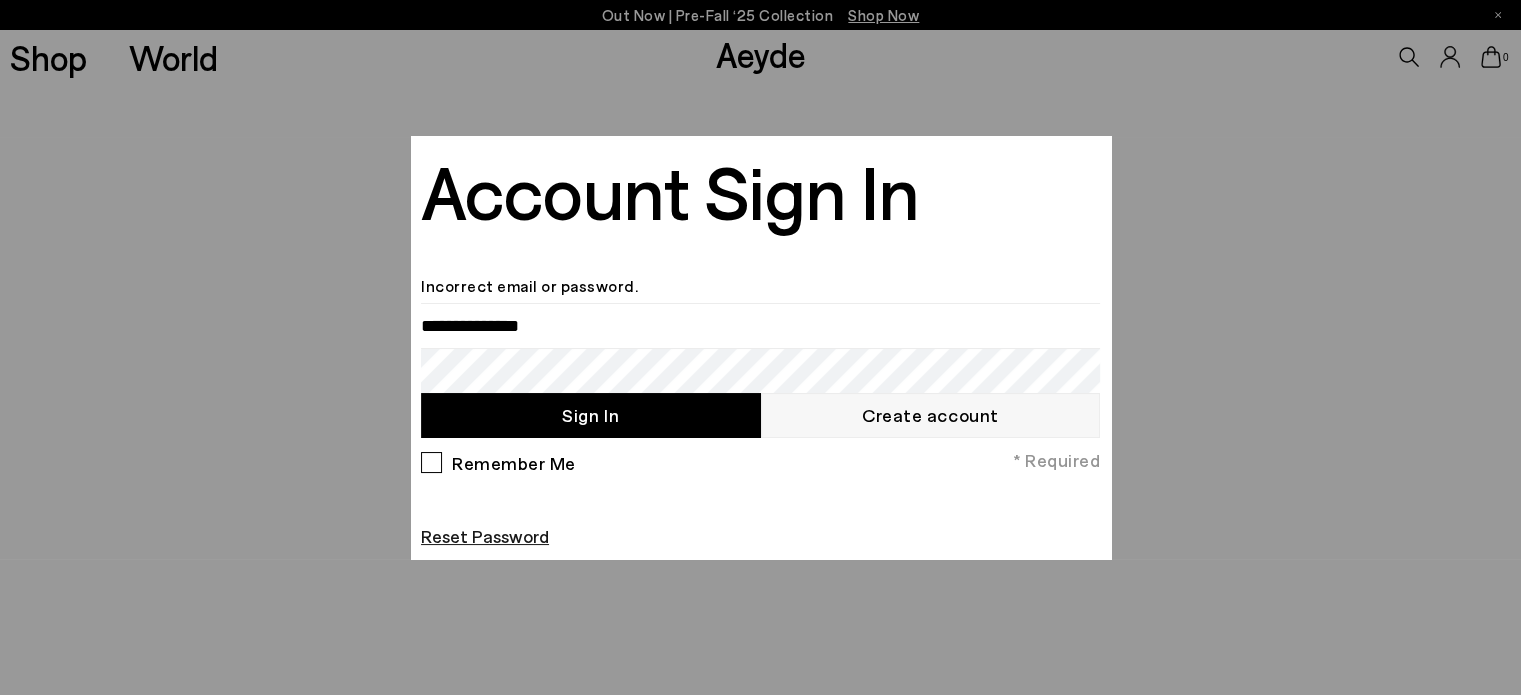 type on "**********" 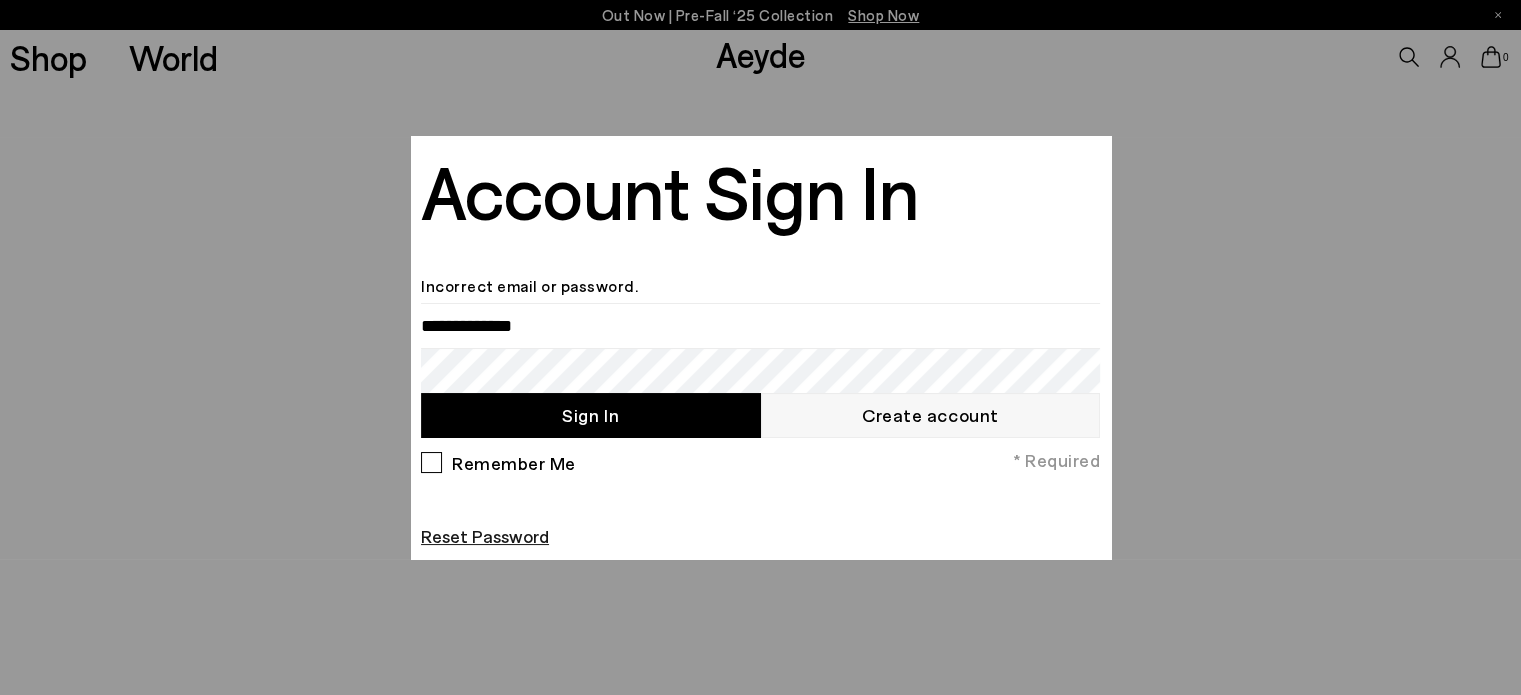 click on "Reset Password" at bounding box center (485, 536) 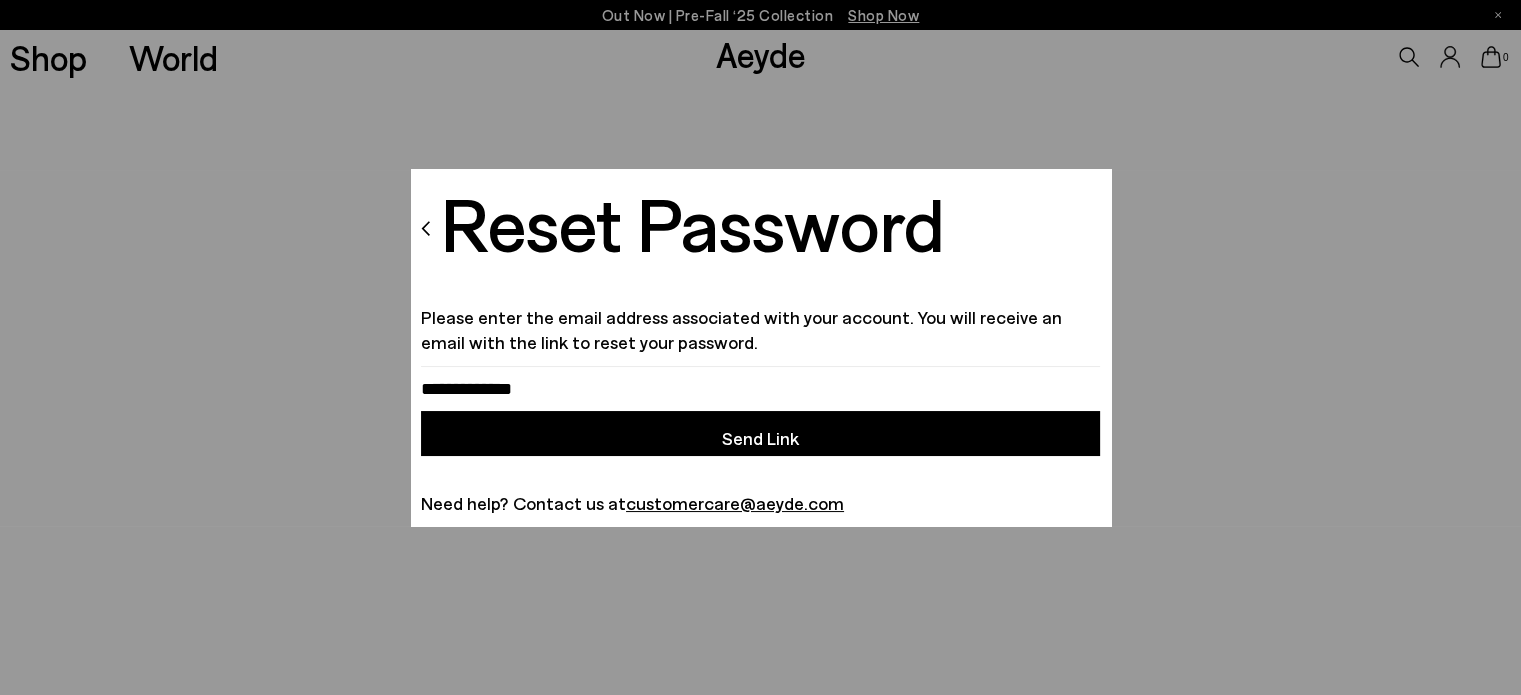 click on "Send Link" at bounding box center [760, 433] 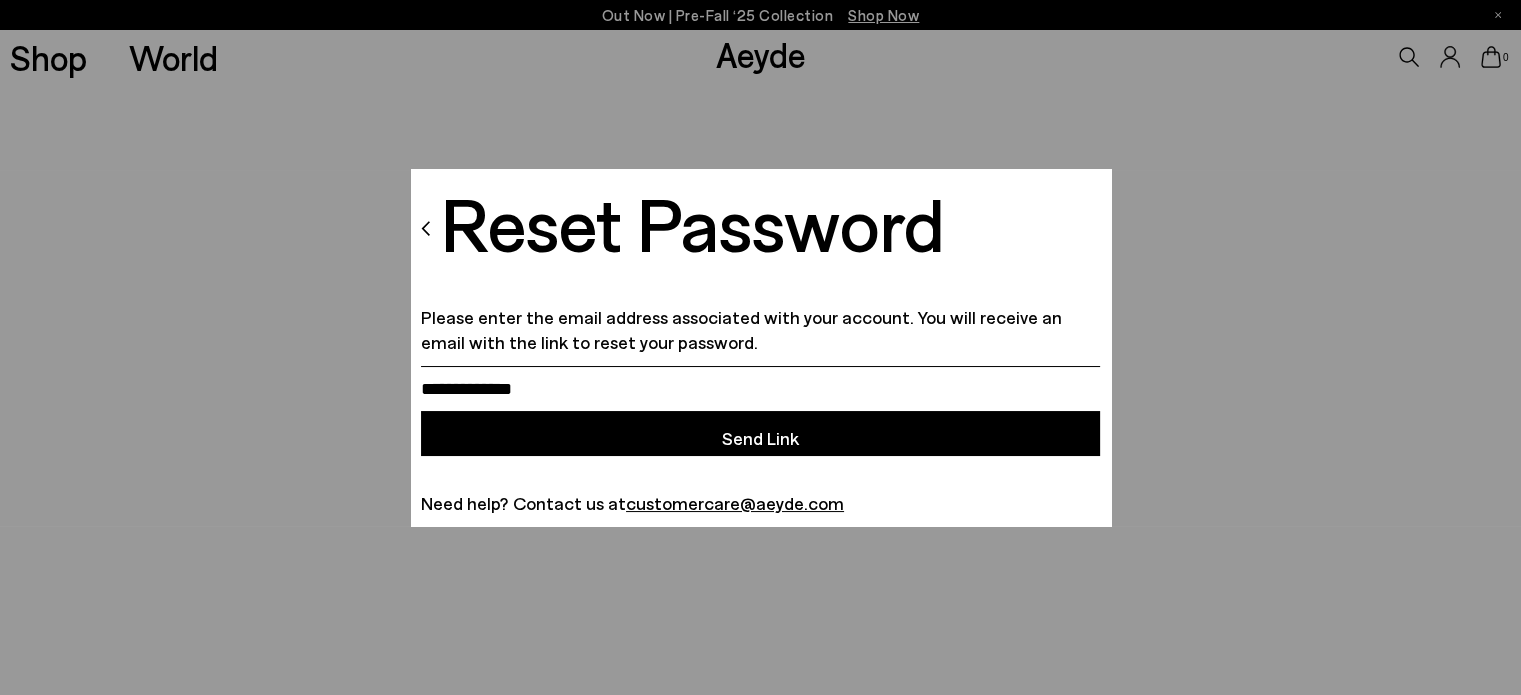 click on "Email" at bounding box center (760, 388) 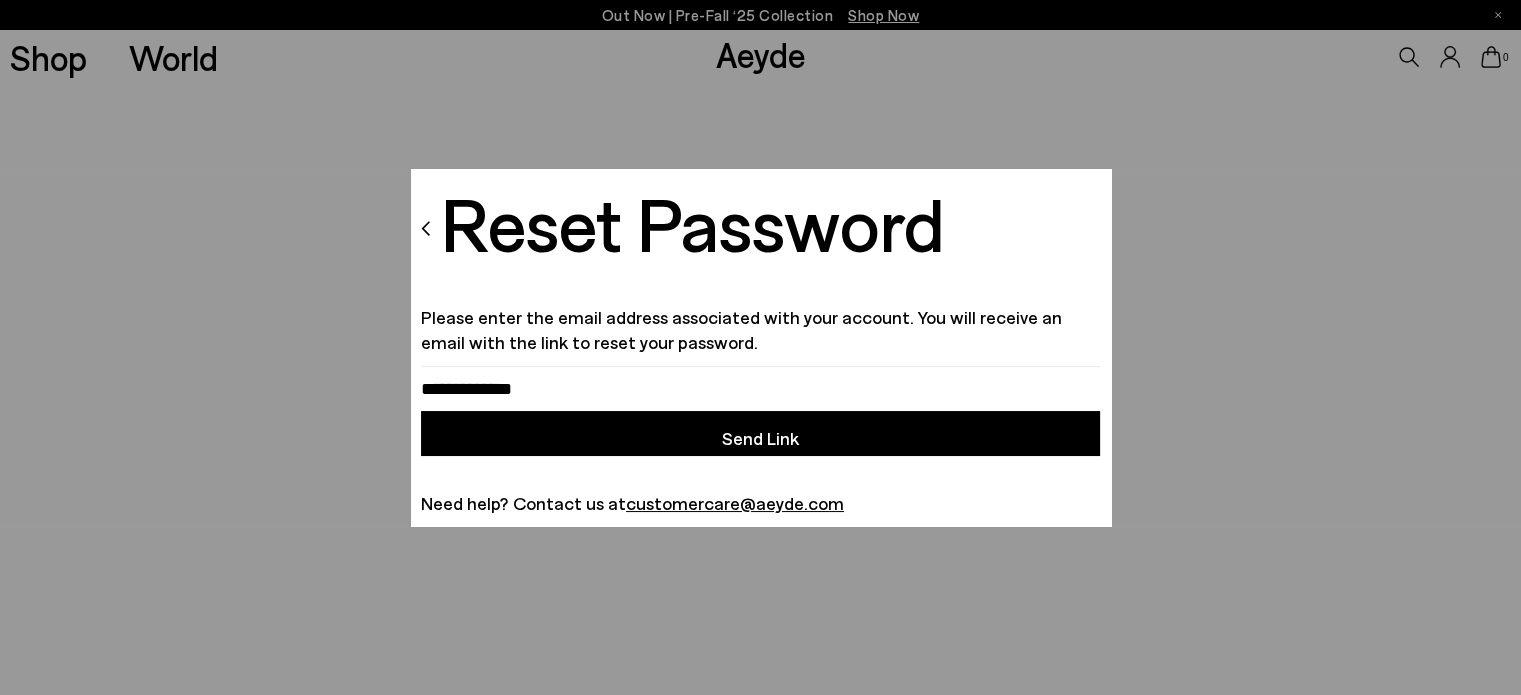 click on "Send Link" at bounding box center [760, 433] 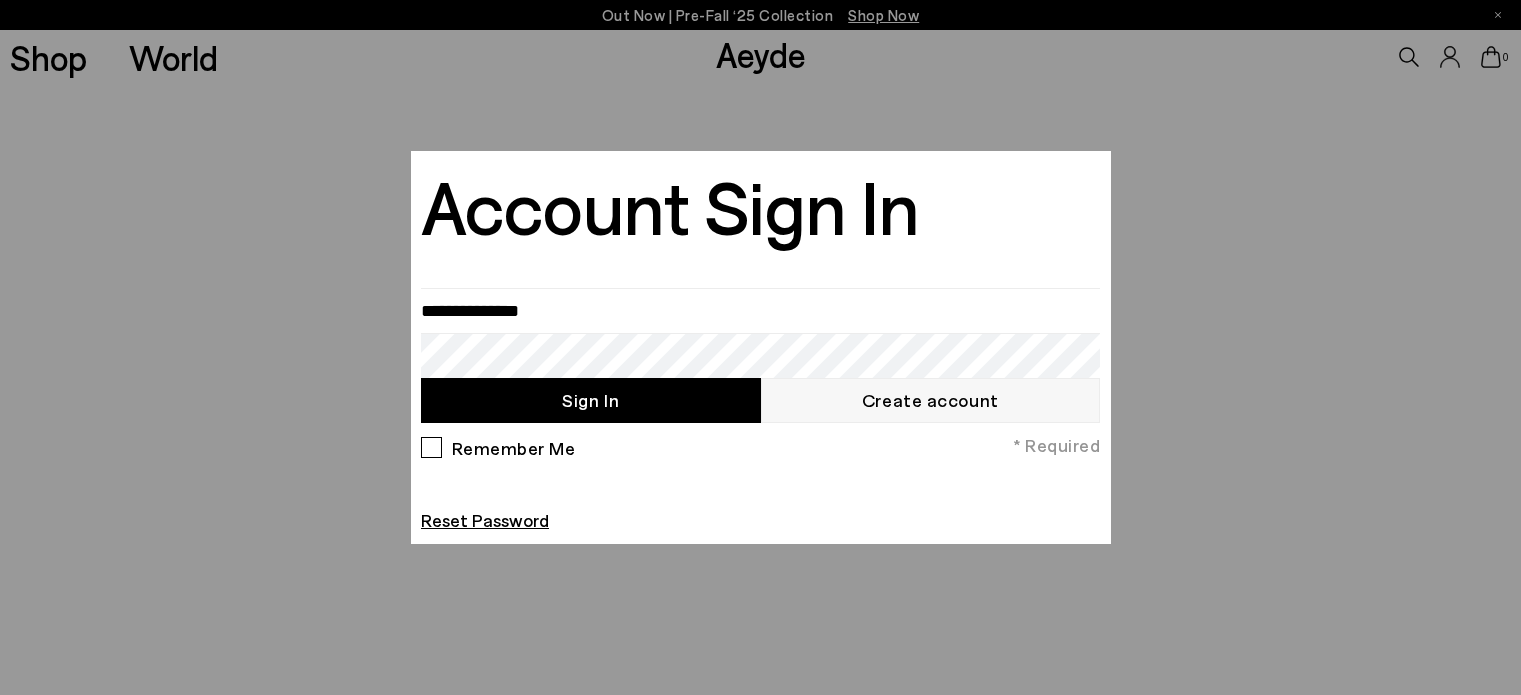 scroll, scrollTop: 0, scrollLeft: 0, axis: both 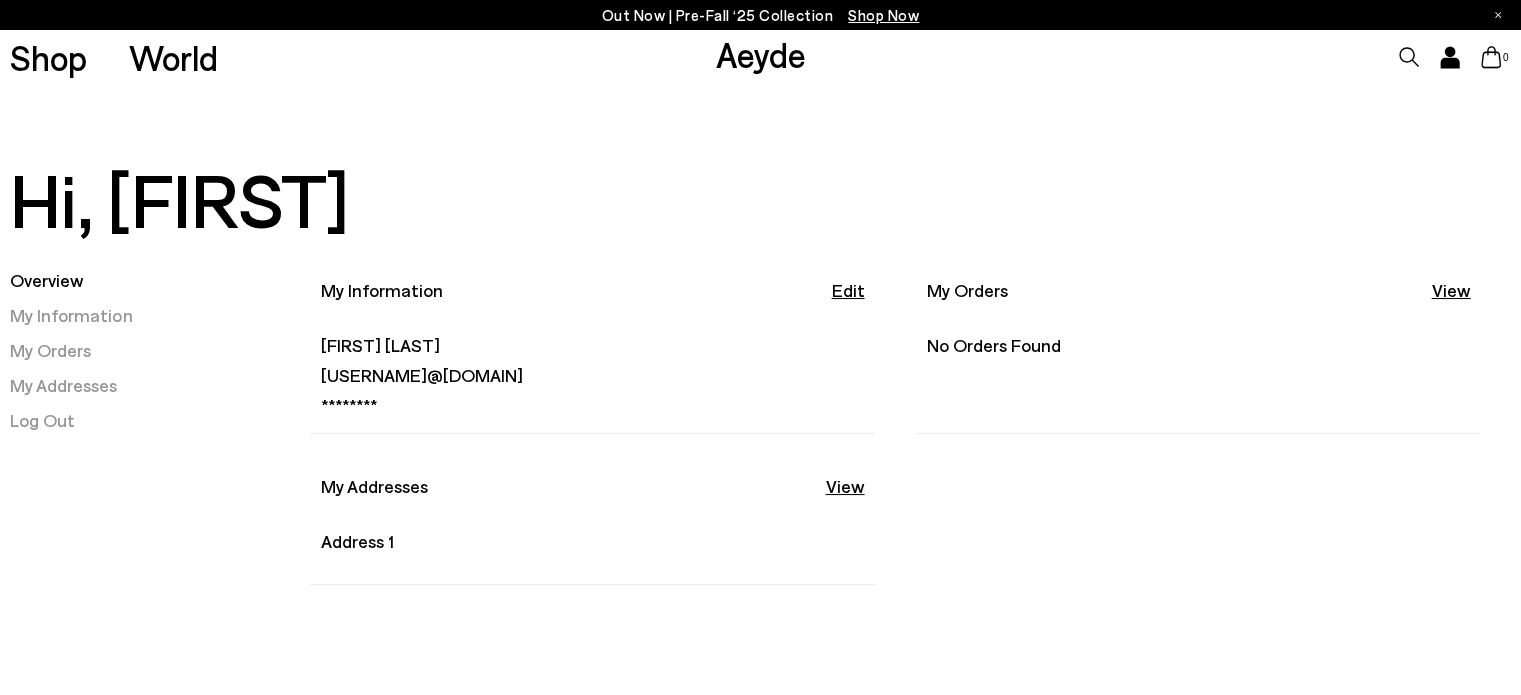 click 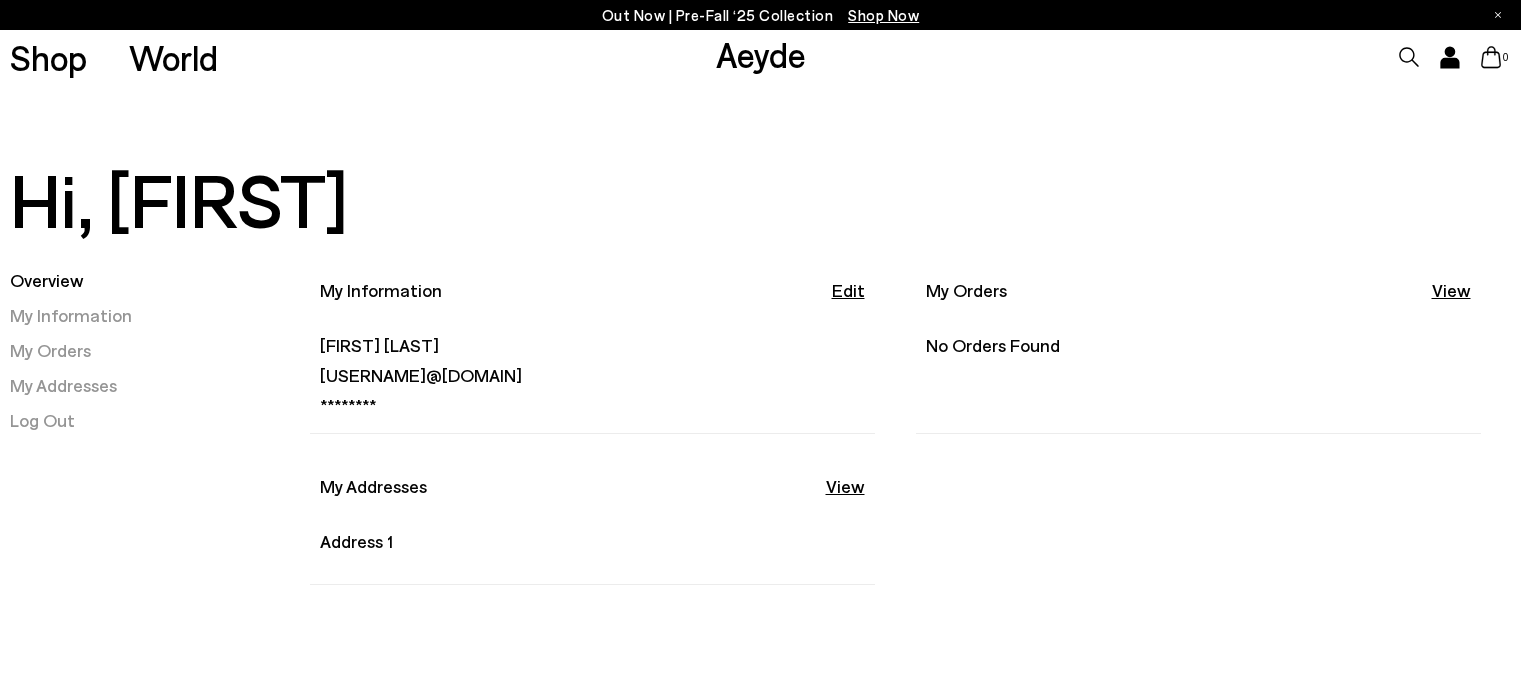 scroll, scrollTop: 0, scrollLeft: 0, axis: both 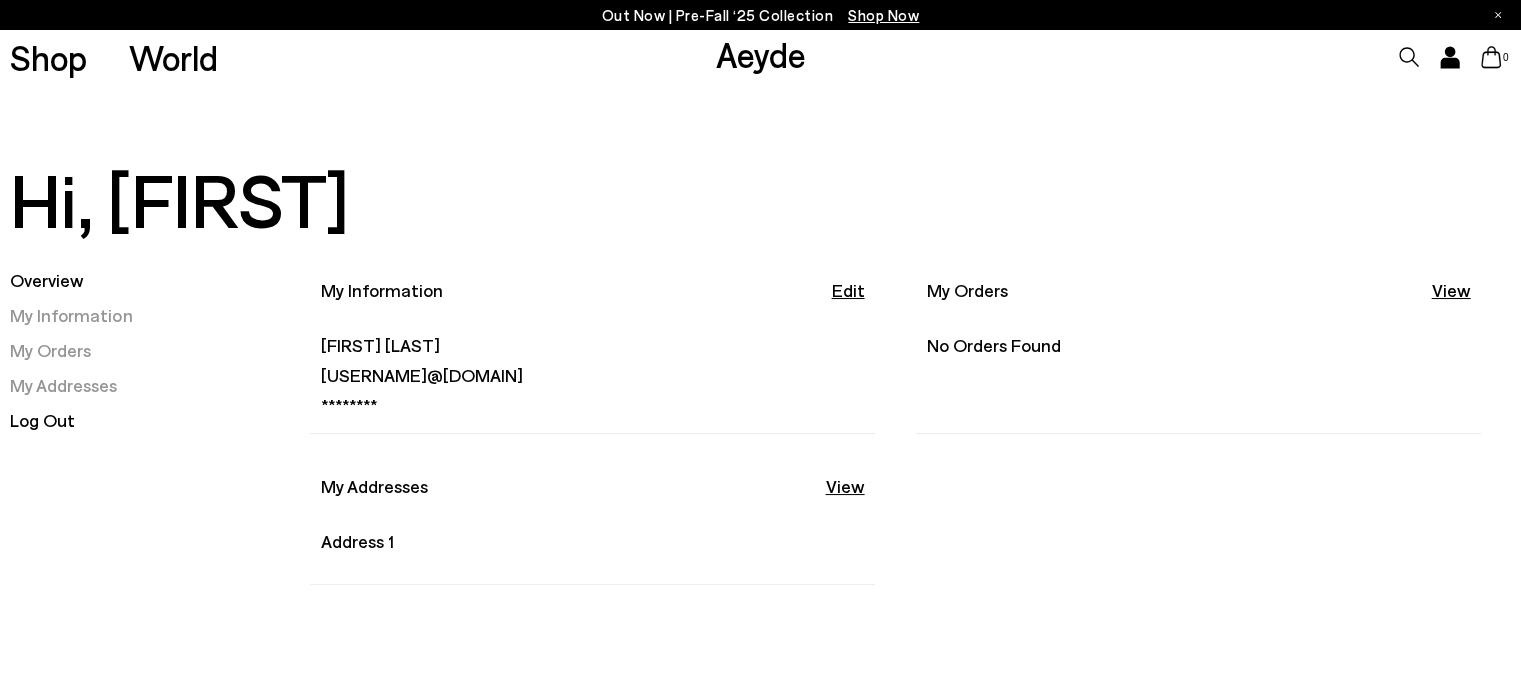 click on "Log Out" at bounding box center (42, 420) 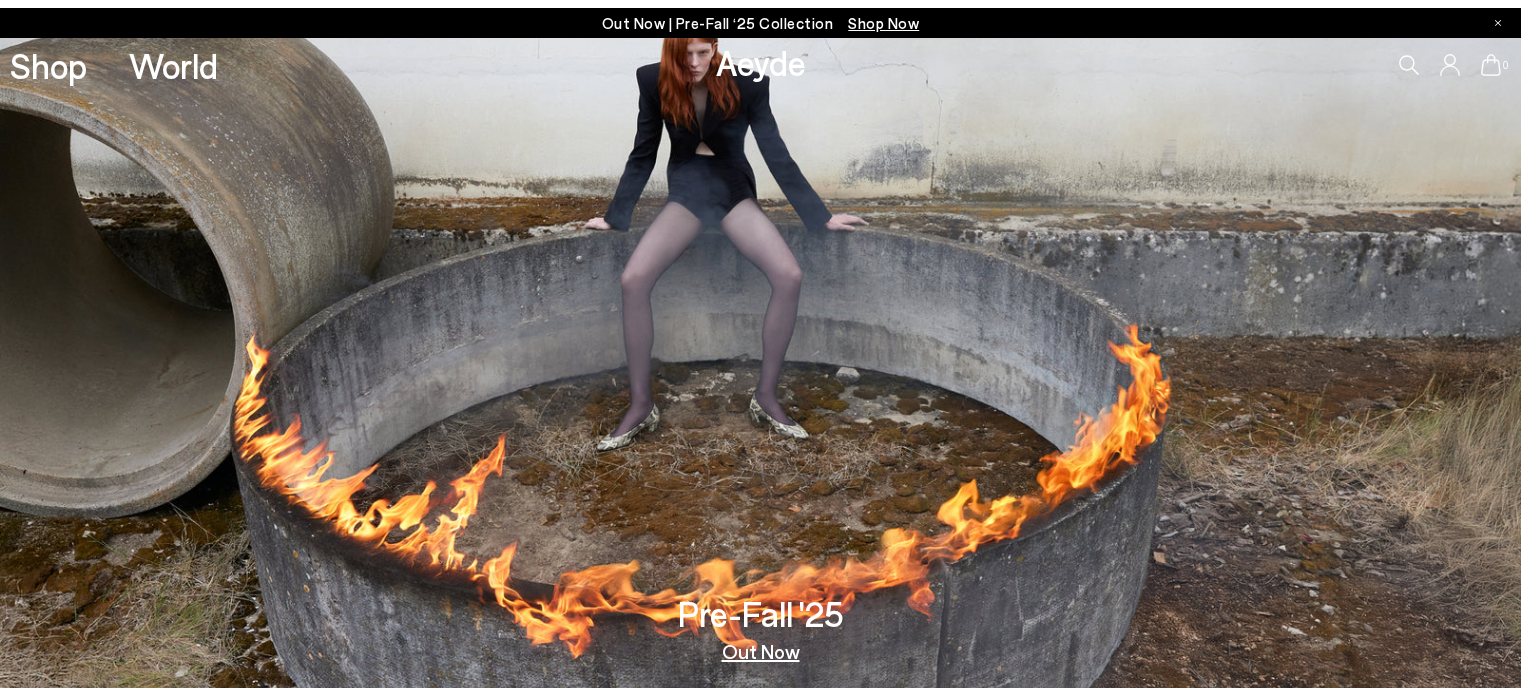 scroll, scrollTop: 0, scrollLeft: 0, axis: both 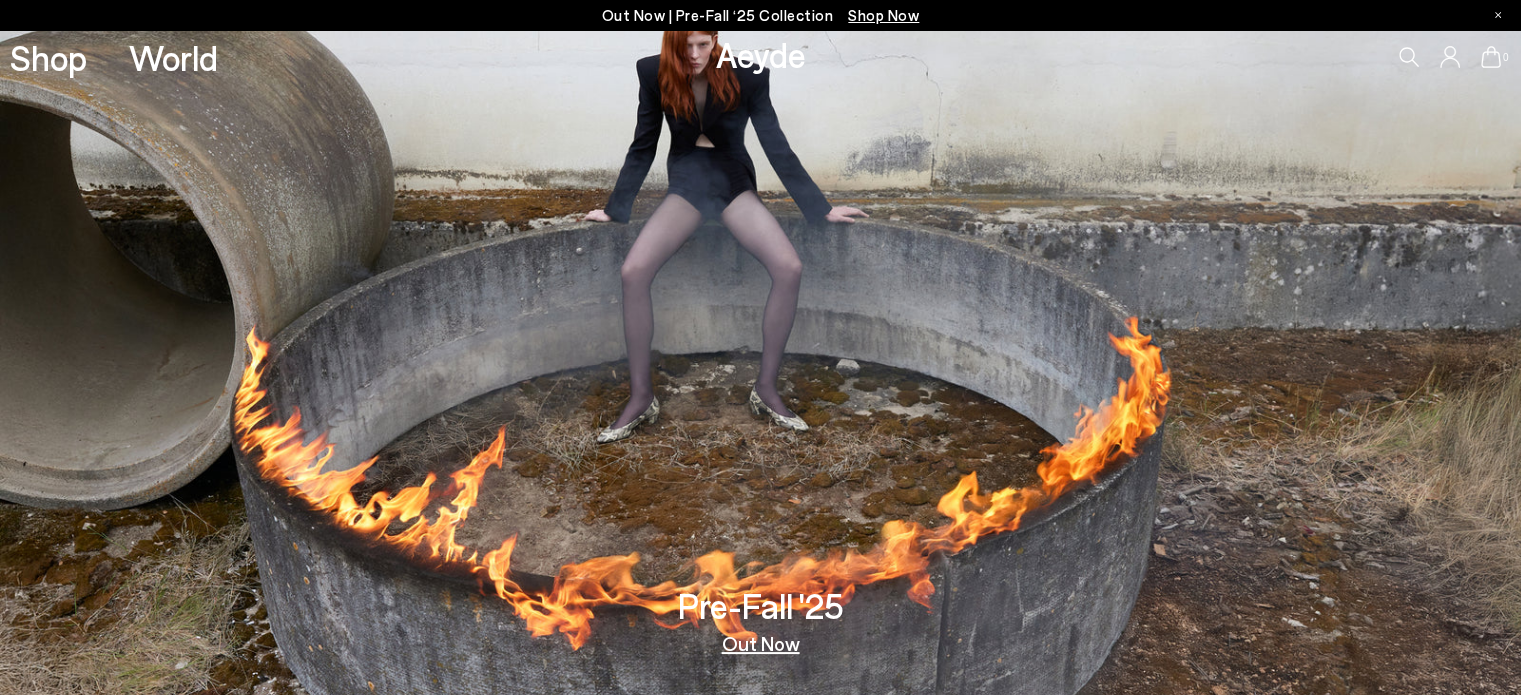 click 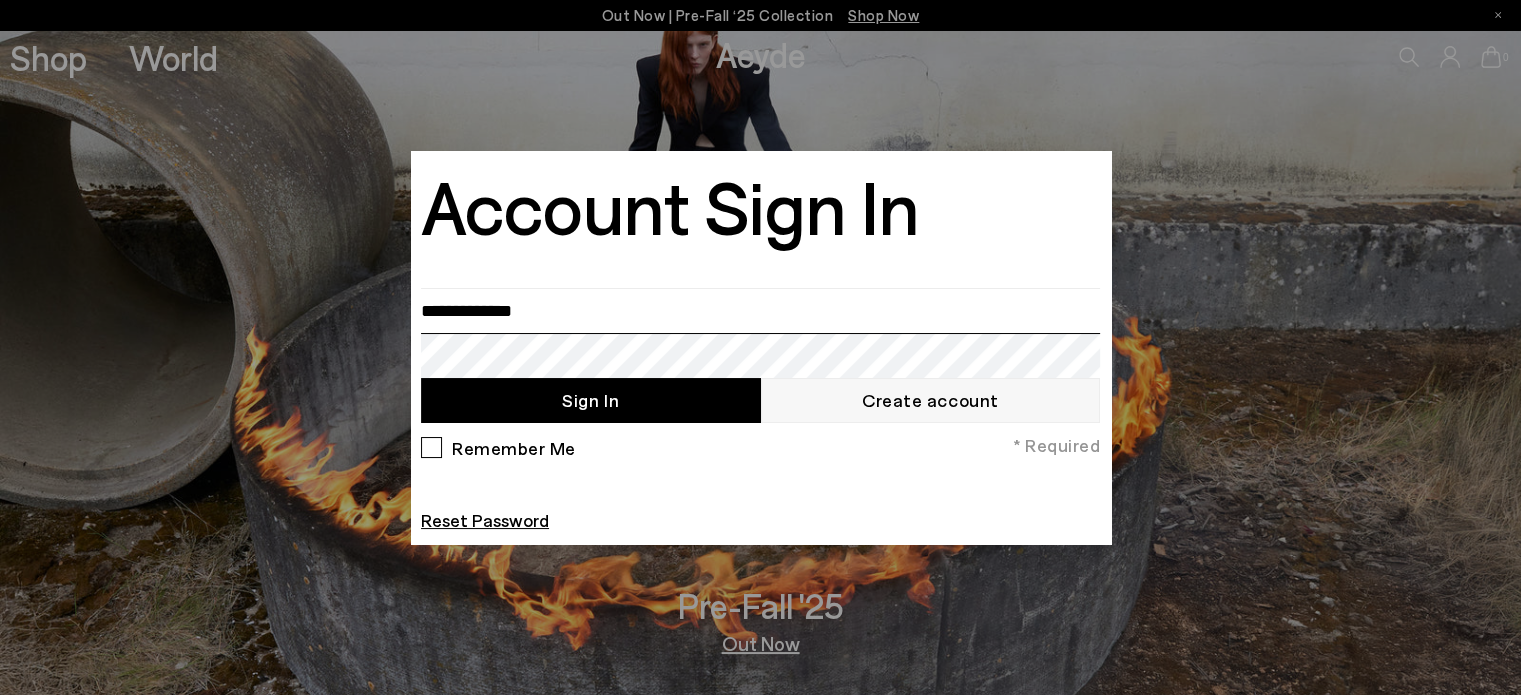 click on "Your item is added to cart.
View Cart
×
Out Now | Pre-Fall ‘25 Collection
Shop Now
Shop
World
Aeyde" at bounding box center [760, 347] 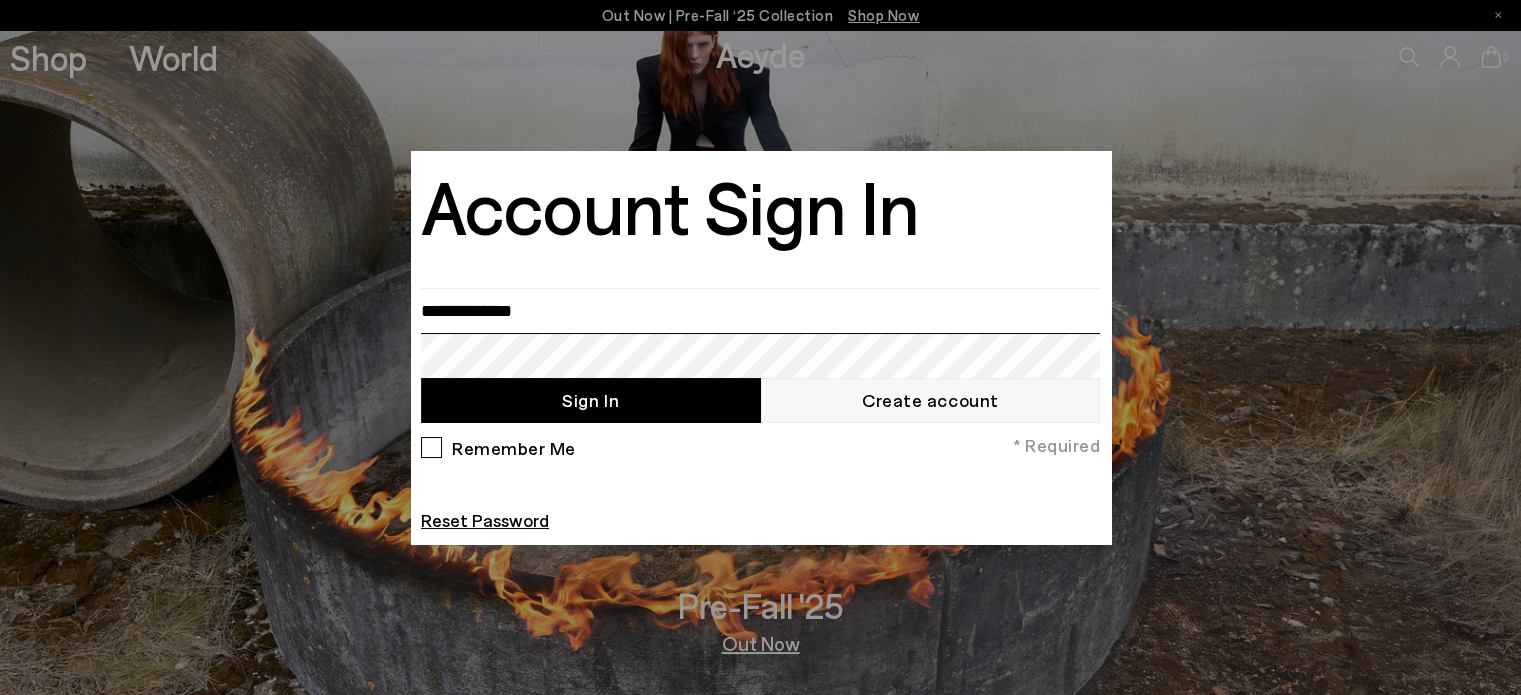 click on "Sign In" at bounding box center (591, 400) 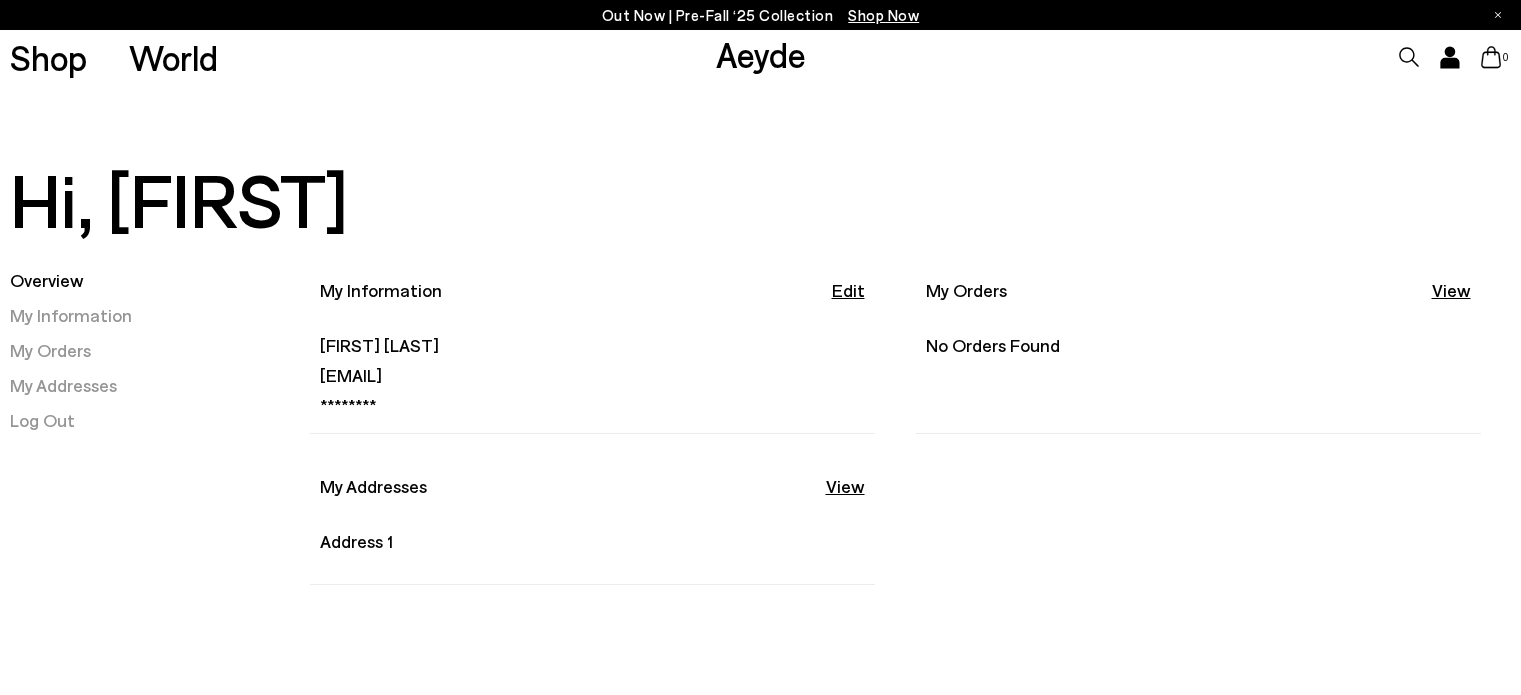 scroll, scrollTop: 0, scrollLeft: 0, axis: both 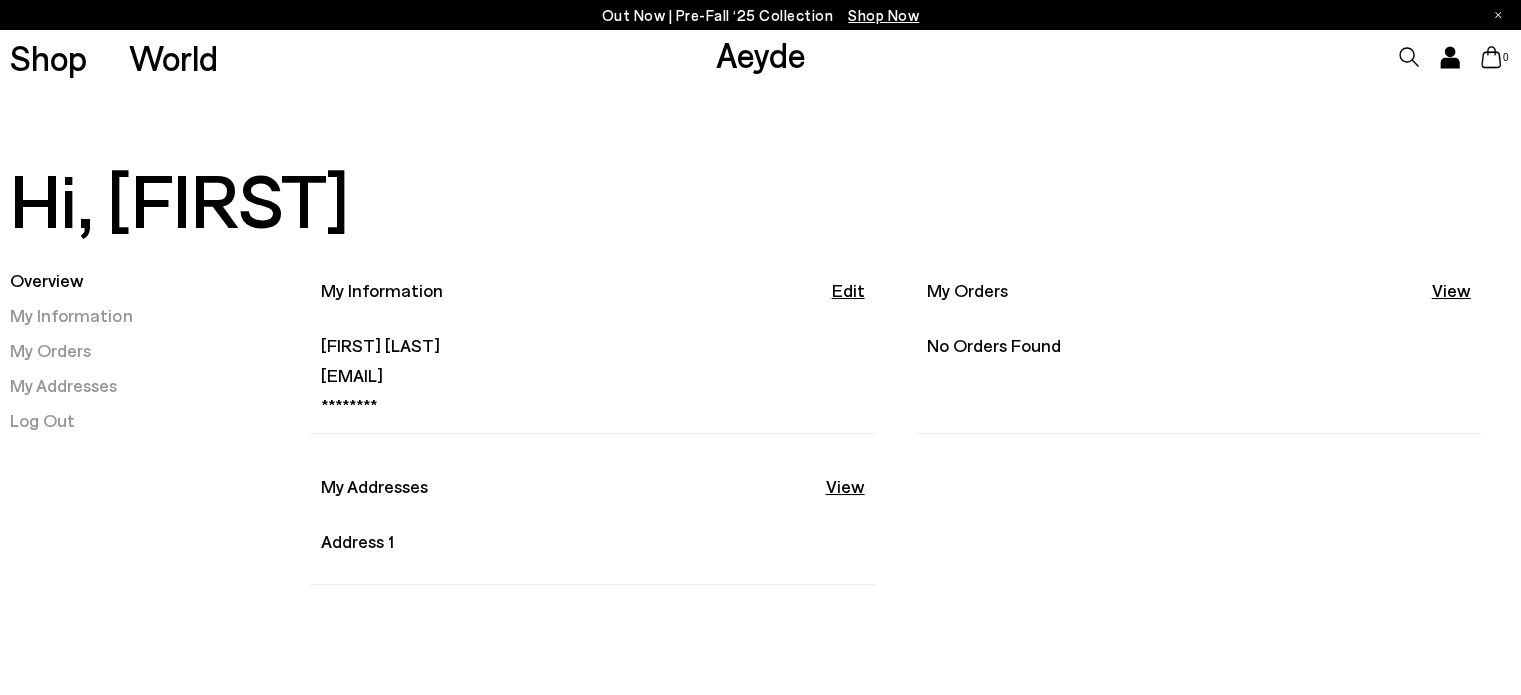click 